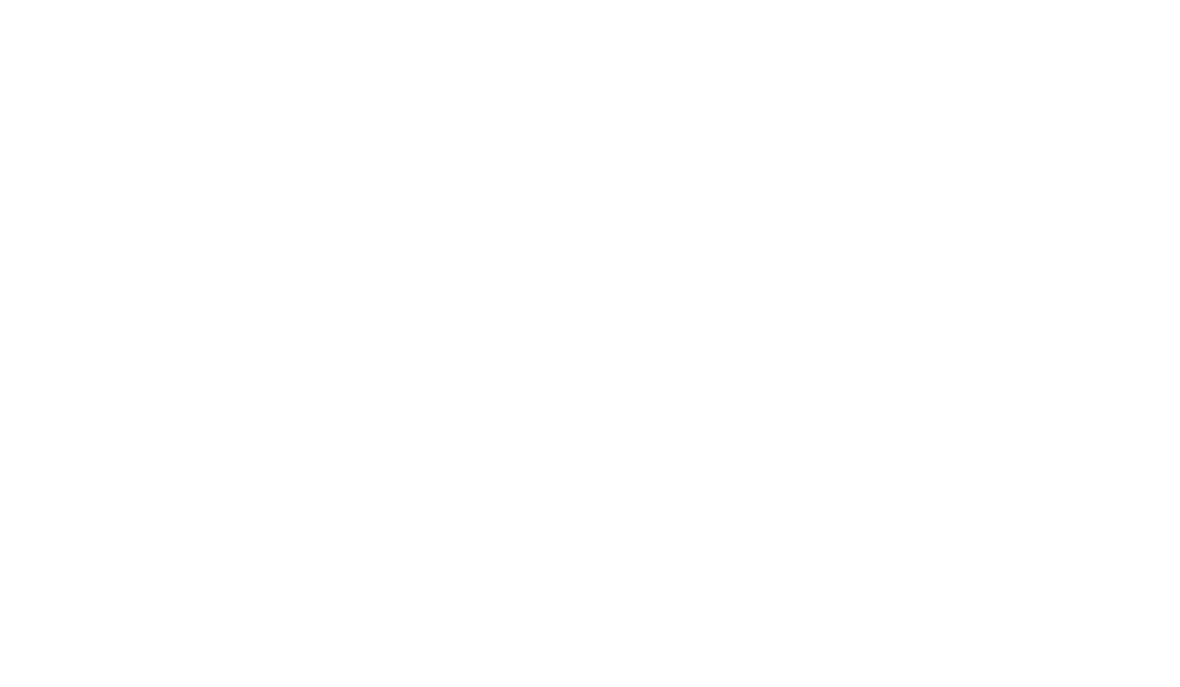 scroll, scrollTop: 0, scrollLeft: 0, axis: both 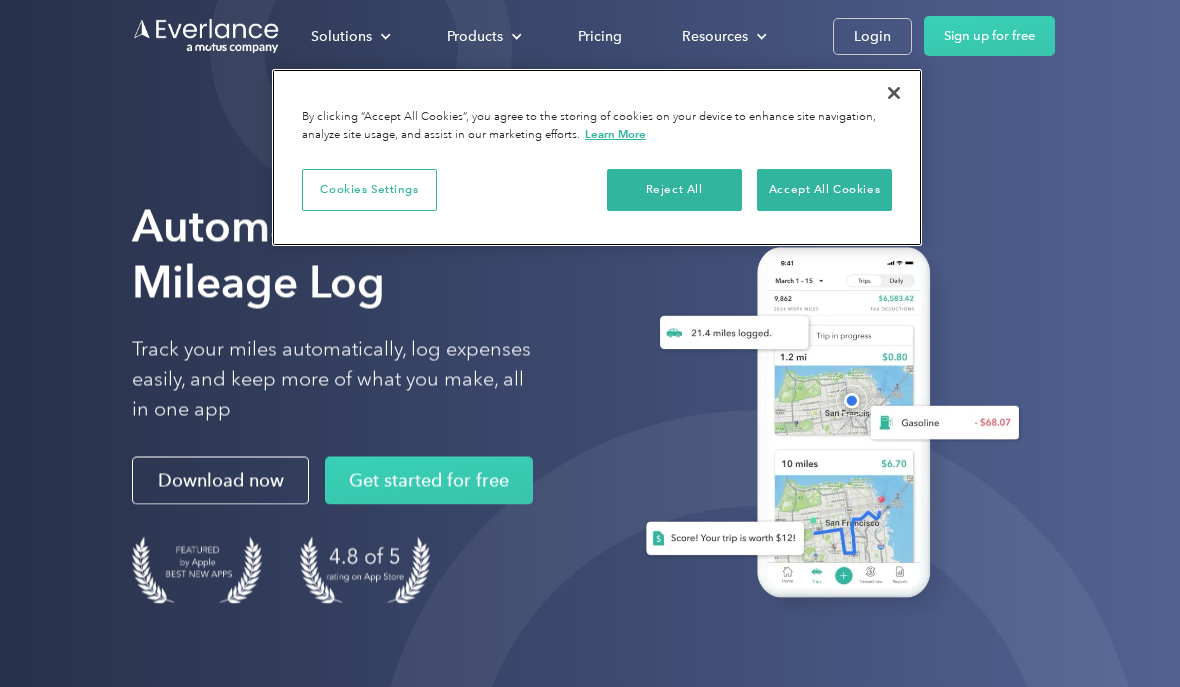 click on "Accept All Cookies" at bounding box center (824, 190) 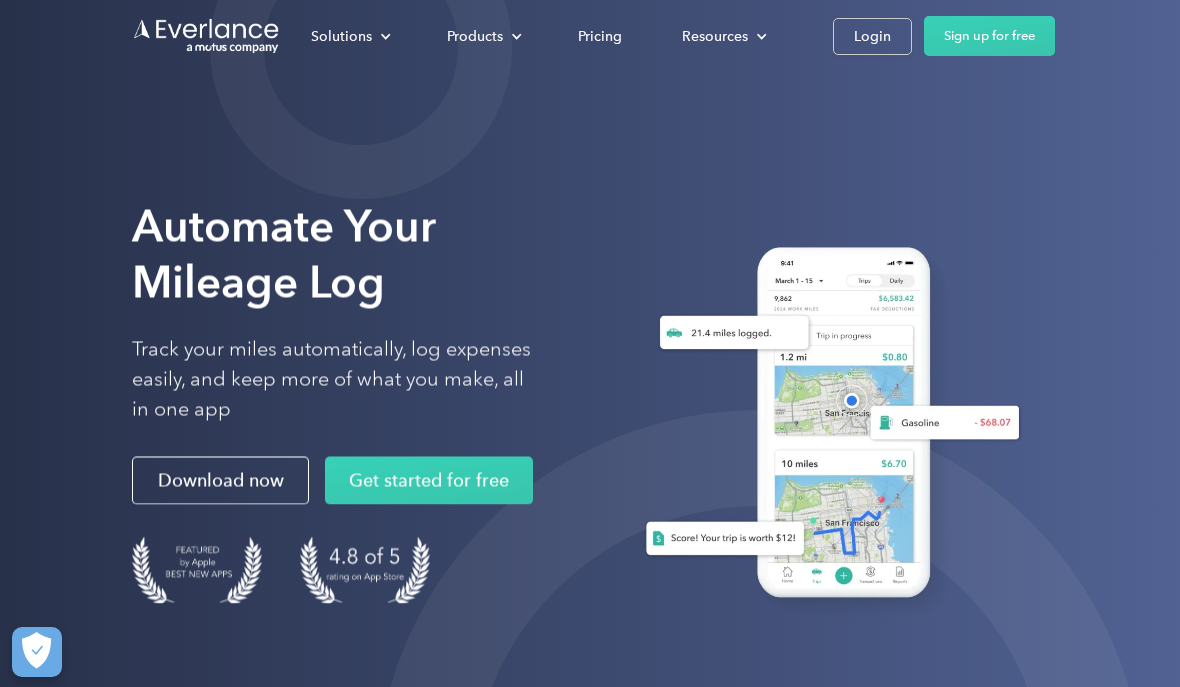 scroll, scrollTop: 0, scrollLeft: 0, axis: both 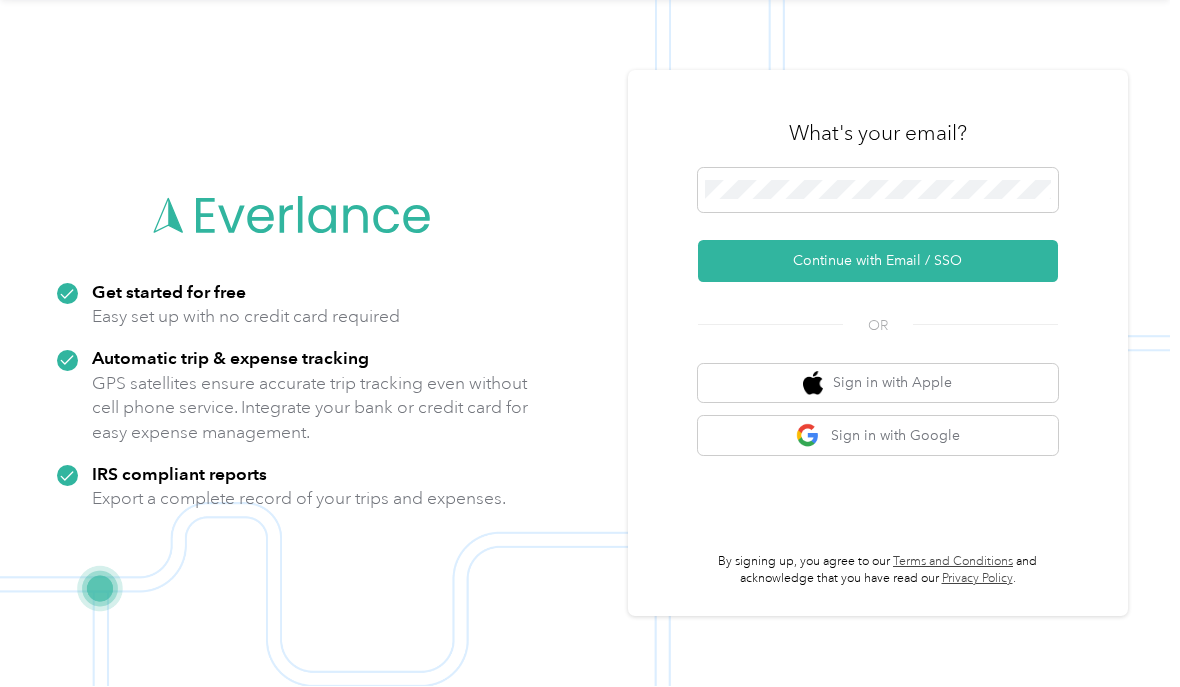 click on "Continue with Email / SSO" at bounding box center [878, 262] 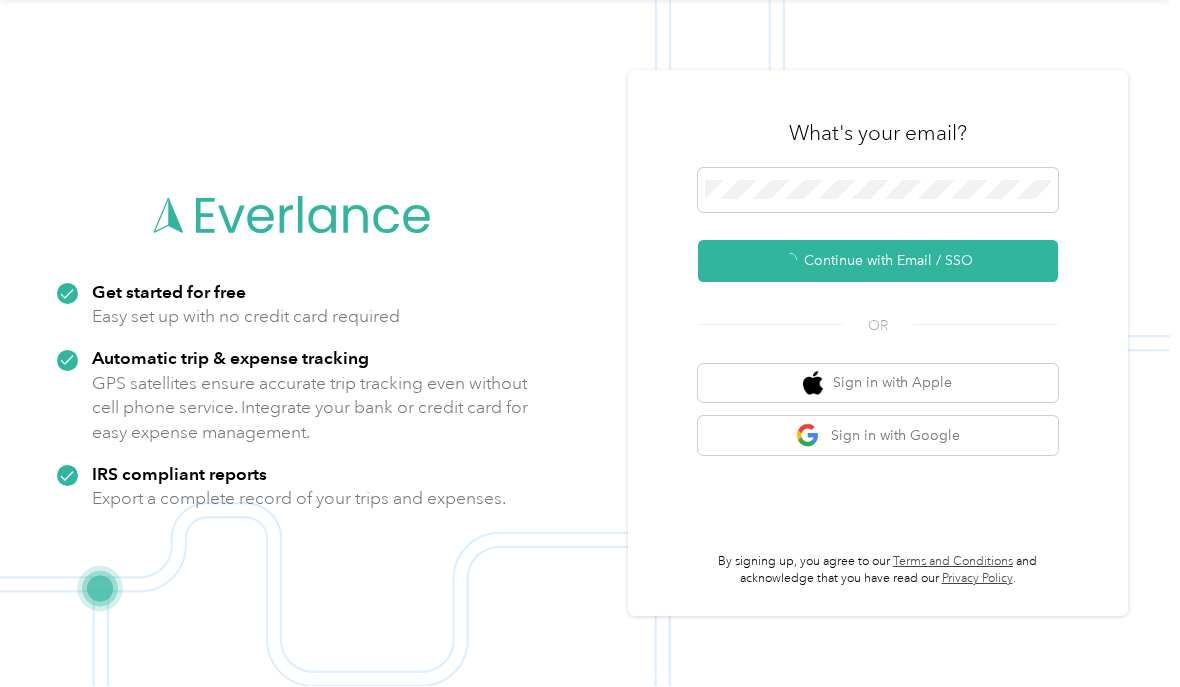 scroll, scrollTop: 60, scrollLeft: 0, axis: vertical 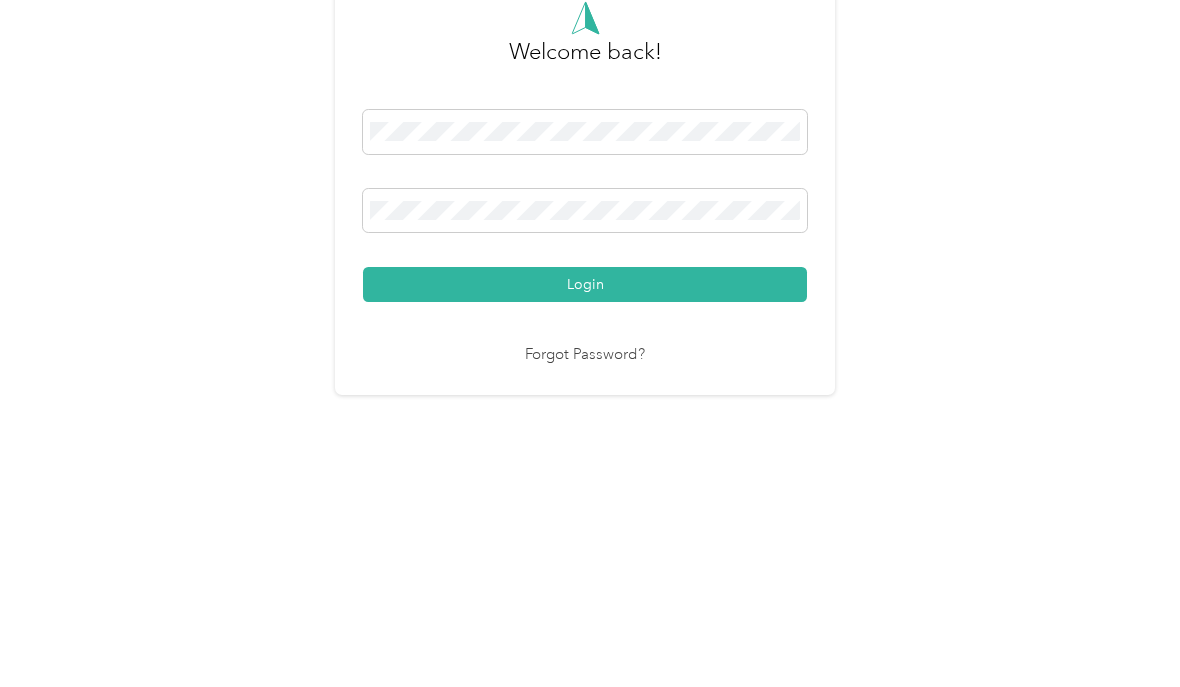 click on "Login" at bounding box center (585, 470) 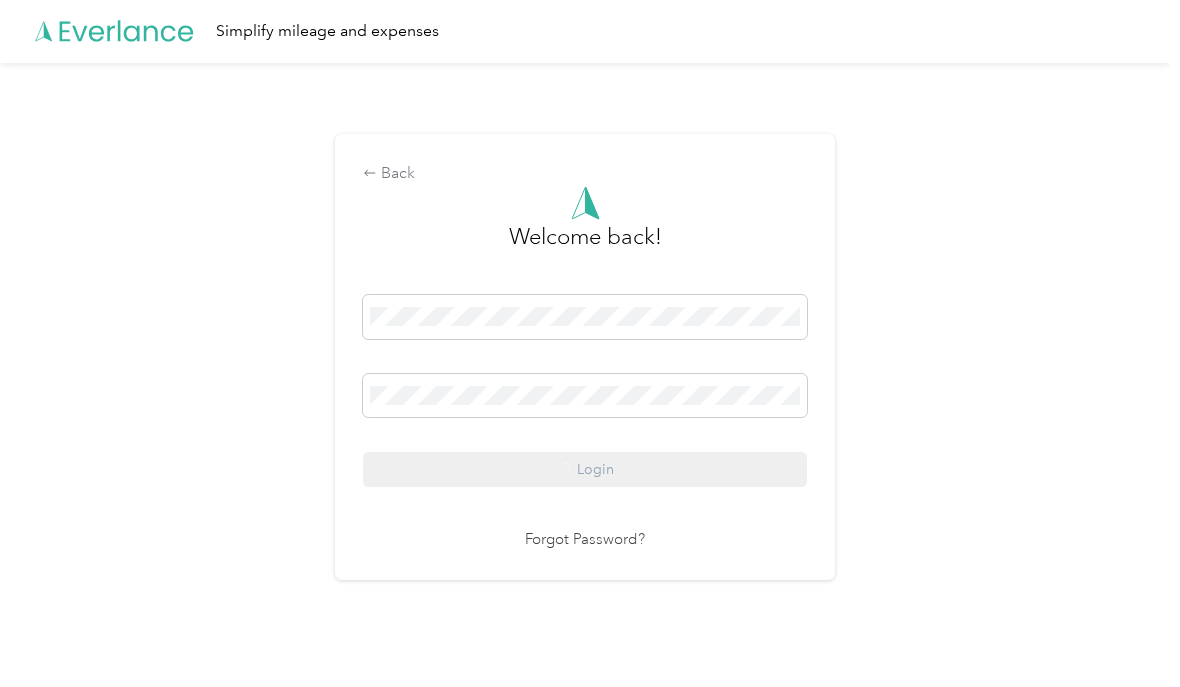 scroll, scrollTop: 61, scrollLeft: 0, axis: vertical 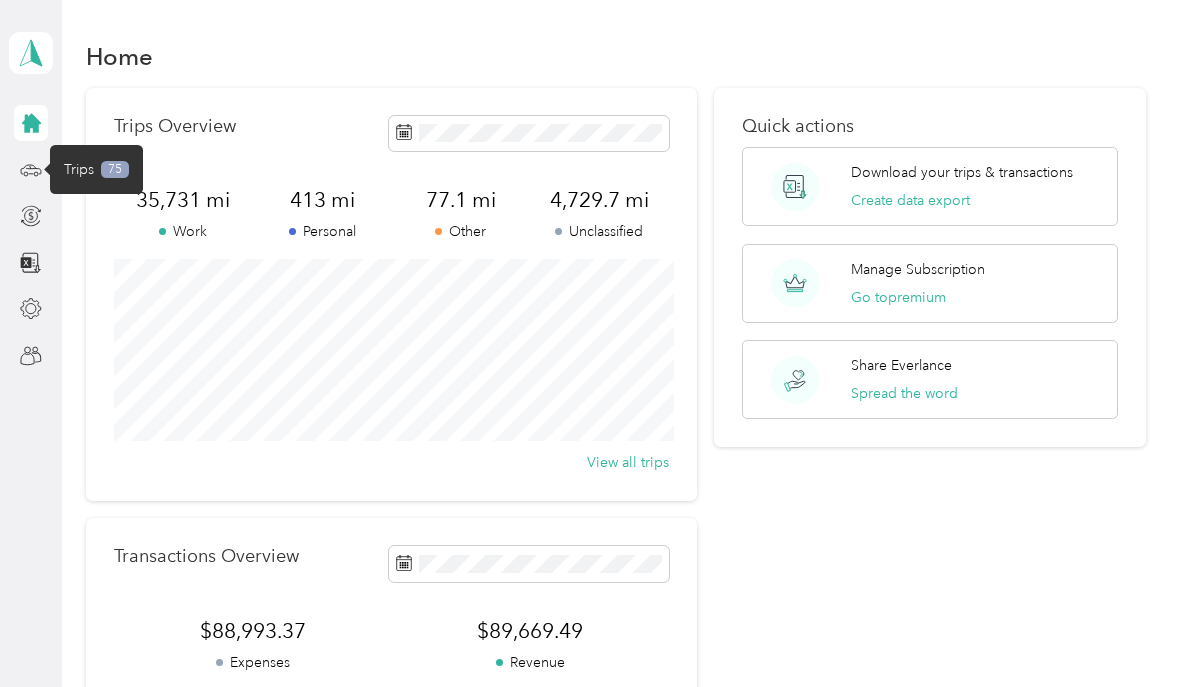 click 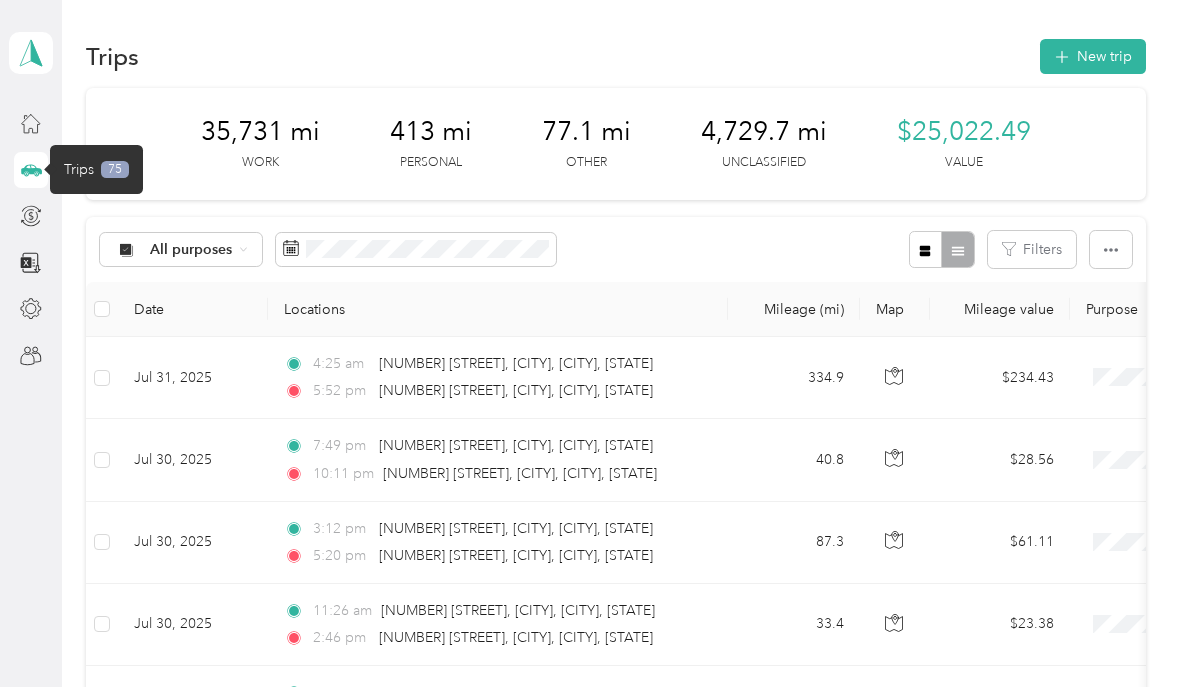 click on "Filters" at bounding box center (1032, 249) 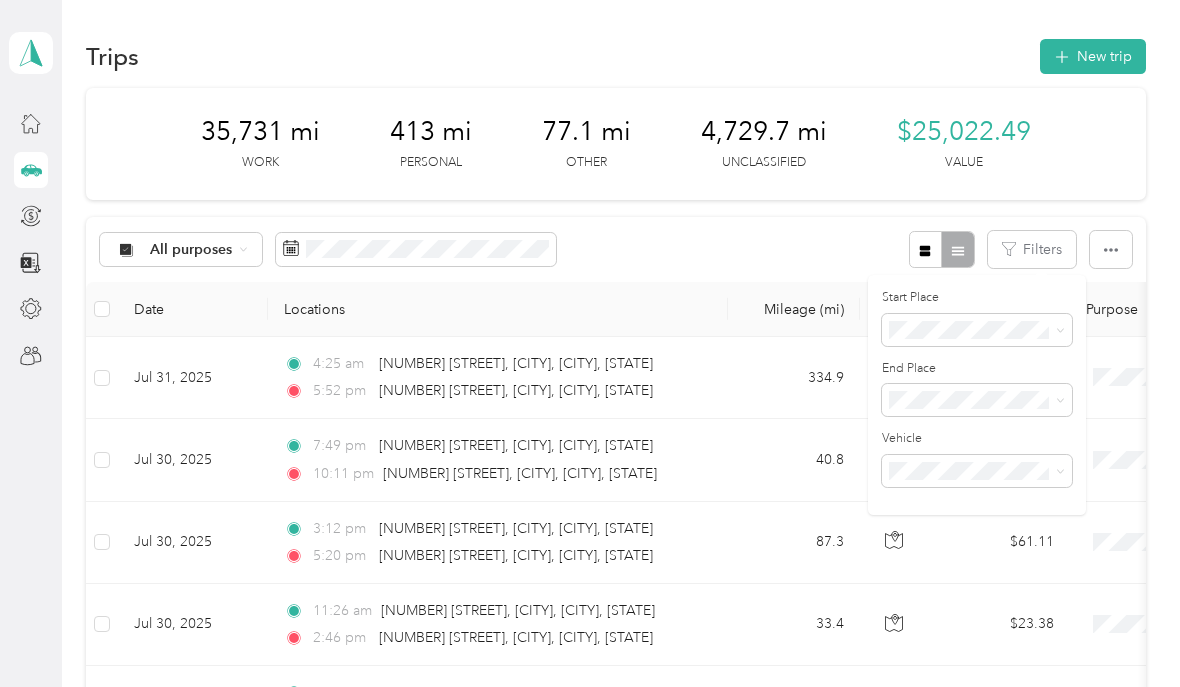 click on "Filters" at bounding box center [1032, 249] 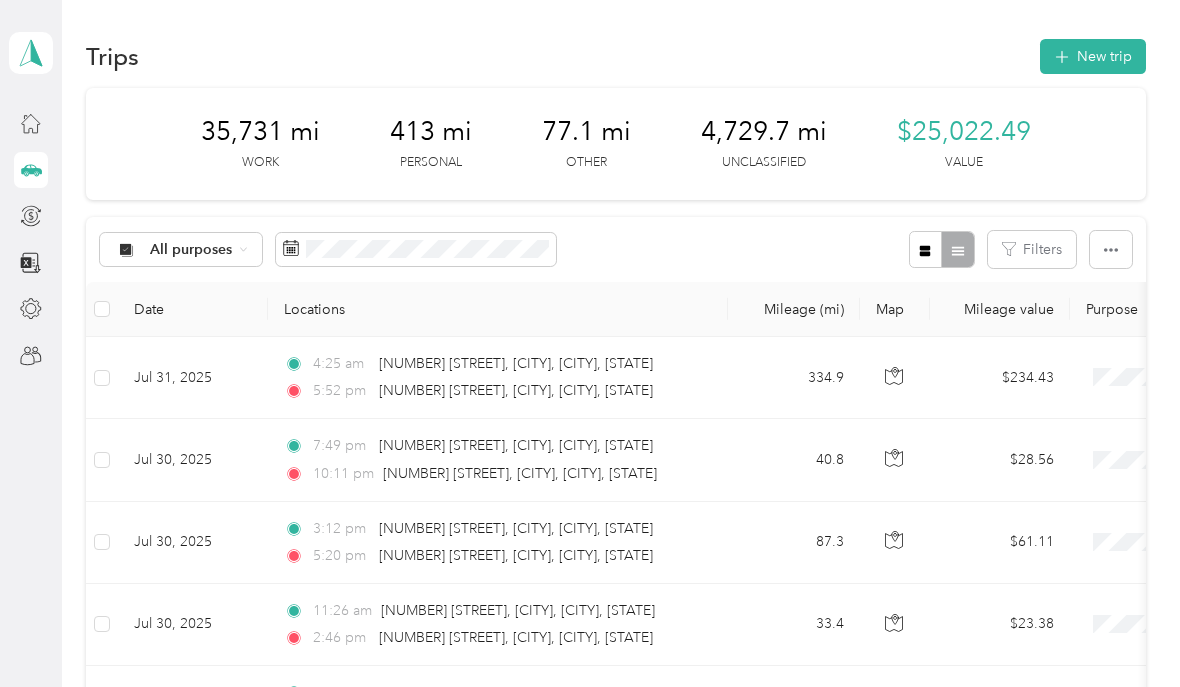 click at bounding box center [1111, 249] 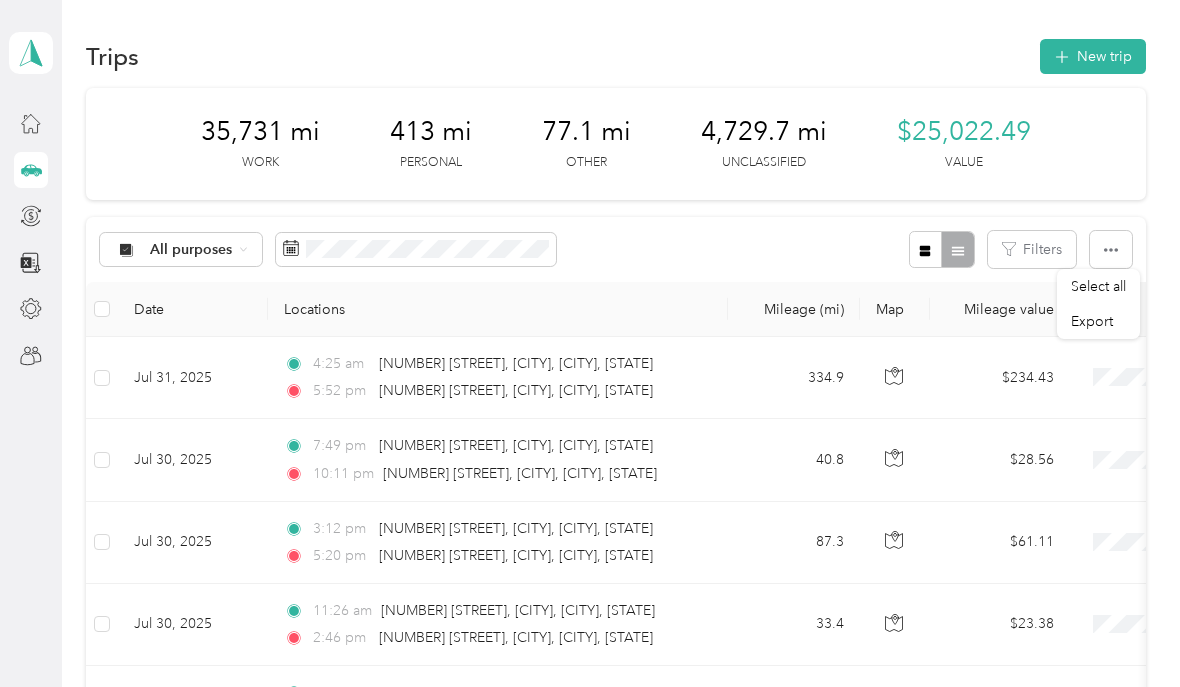 click on "Select all" at bounding box center (1098, 286) 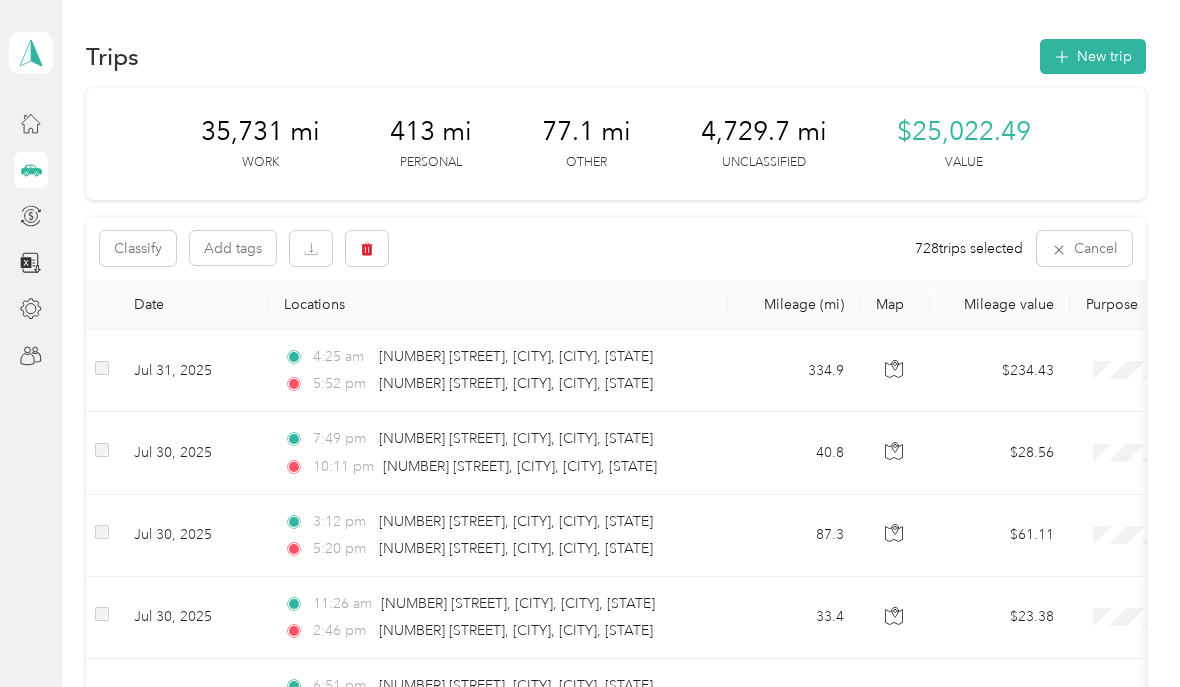 click on "Classify" at bounding box center (138, 248) 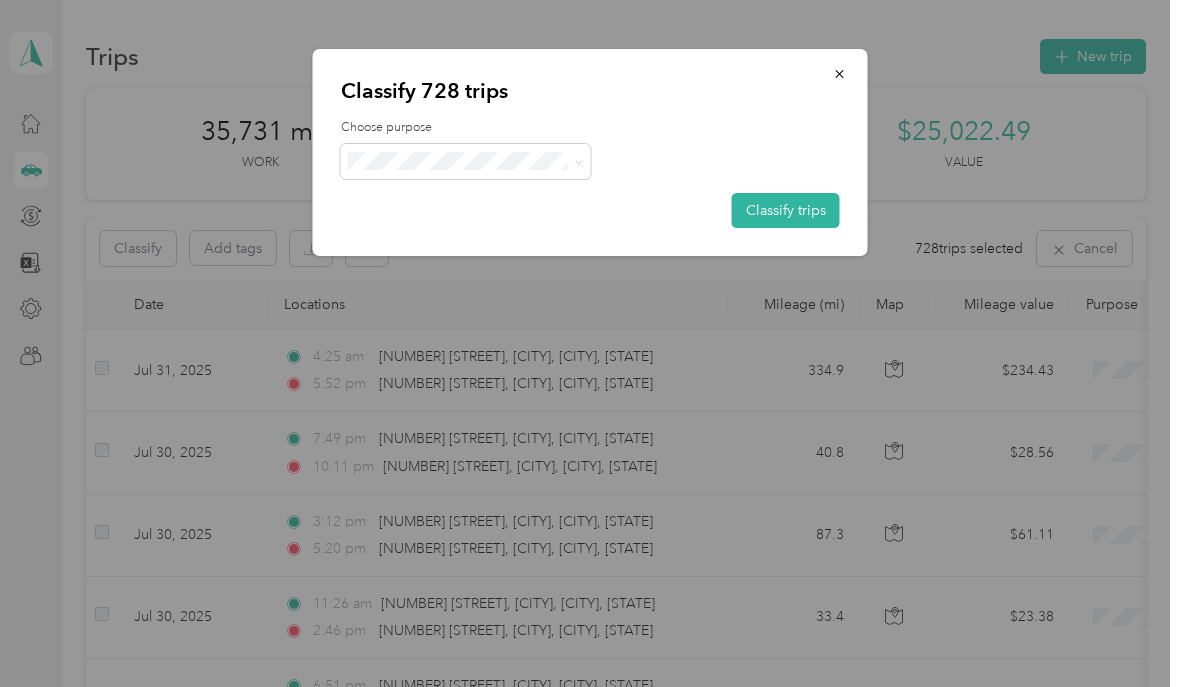 click 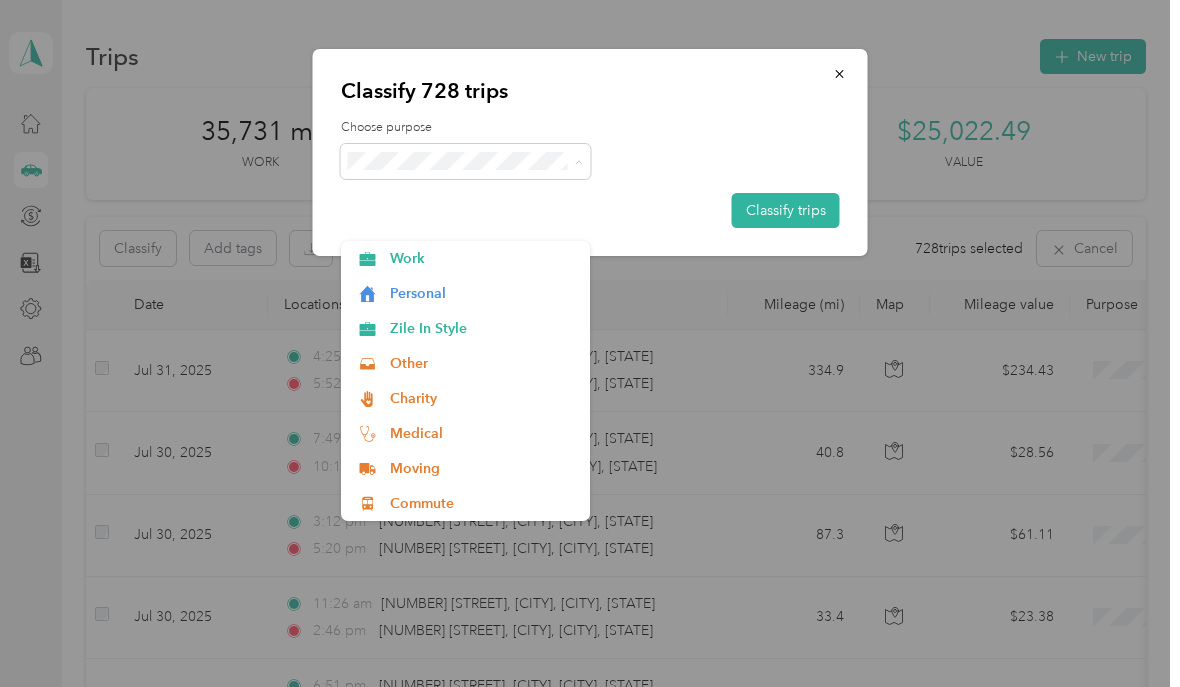 click on "[PRODUCT_NAME]" at bounding box center (483, 328) 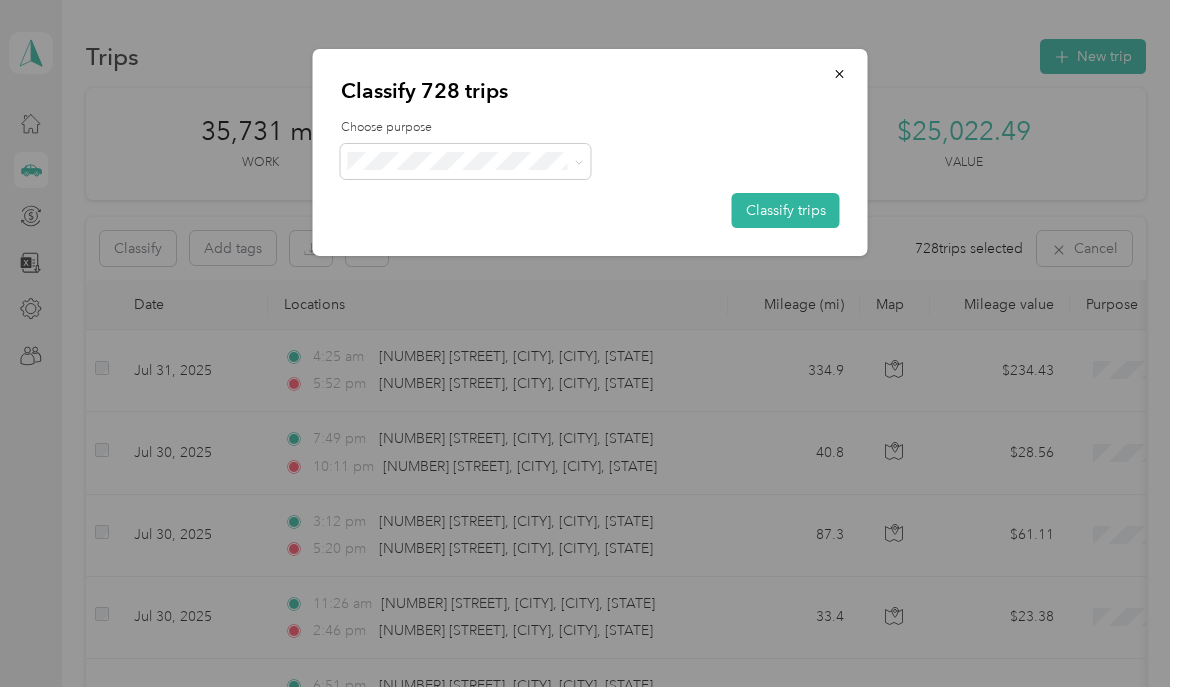 click on "Classify trips" at bounding box center (786, 210) 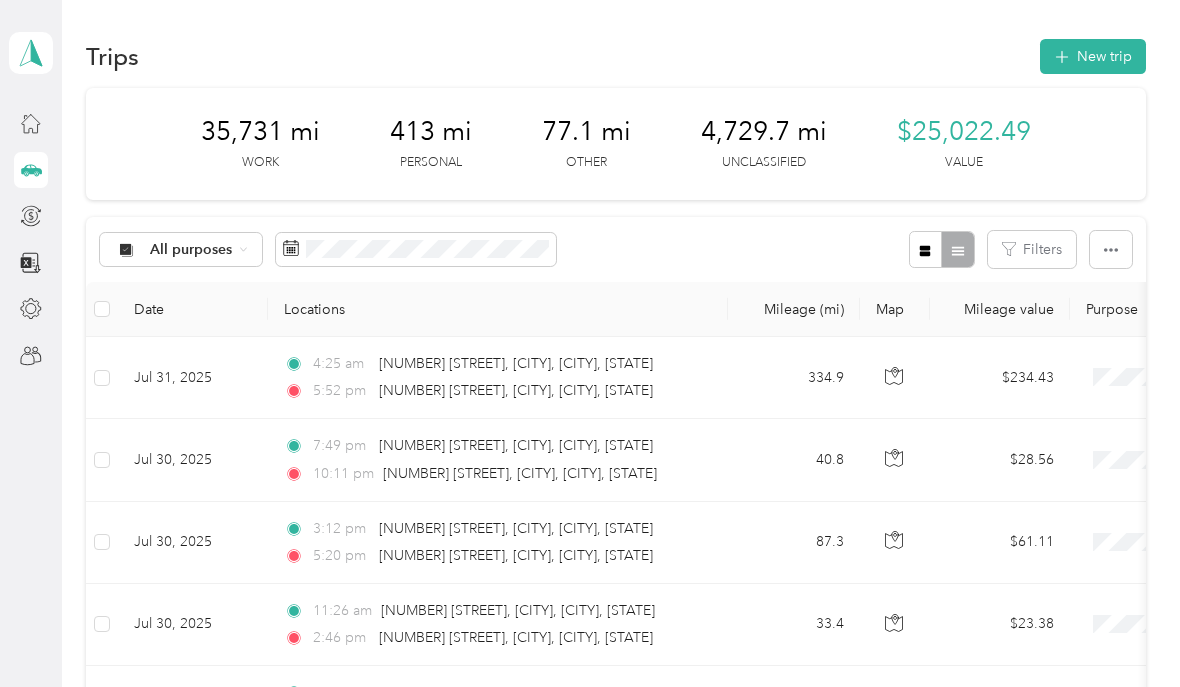 scroll, scrollTop: 0, scrollLeft: 0, axis: both 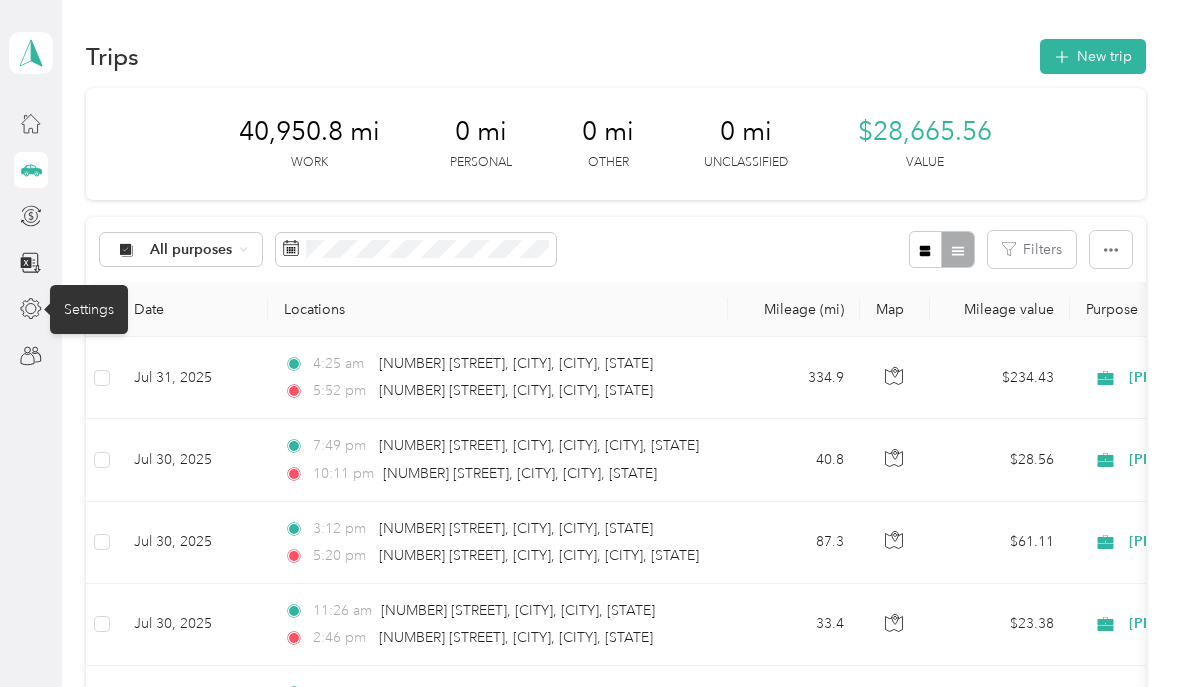 click 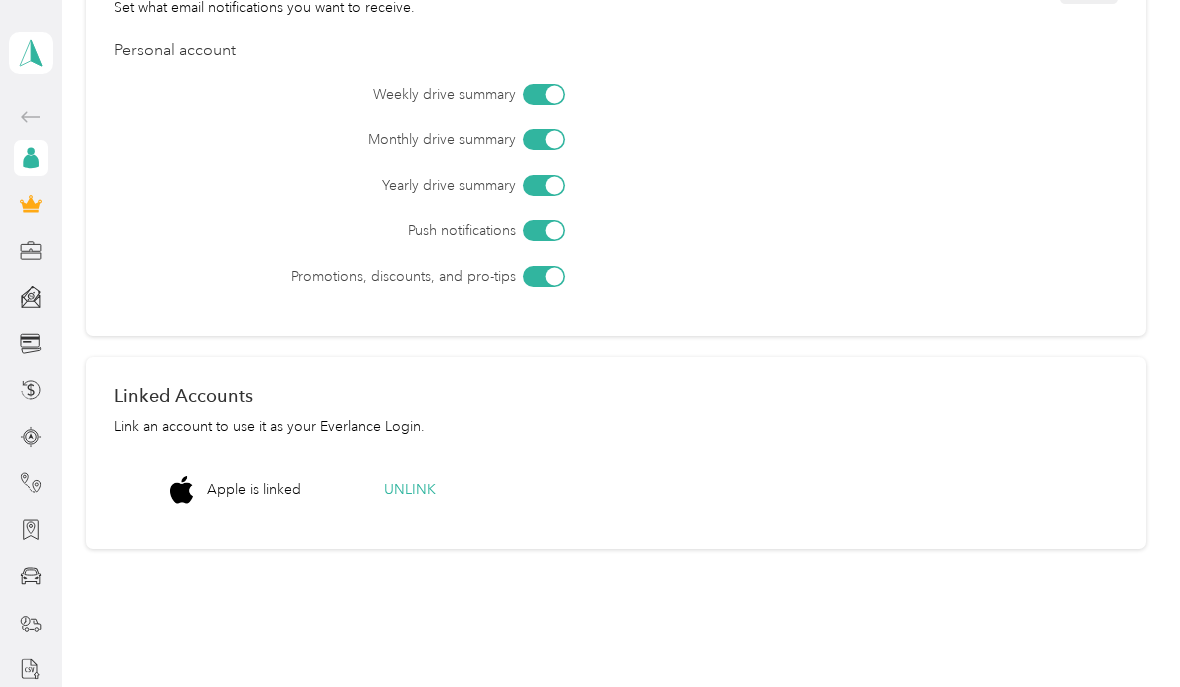 scroll, scrollTop: 673, scrollLeft: 0, axis: vertical 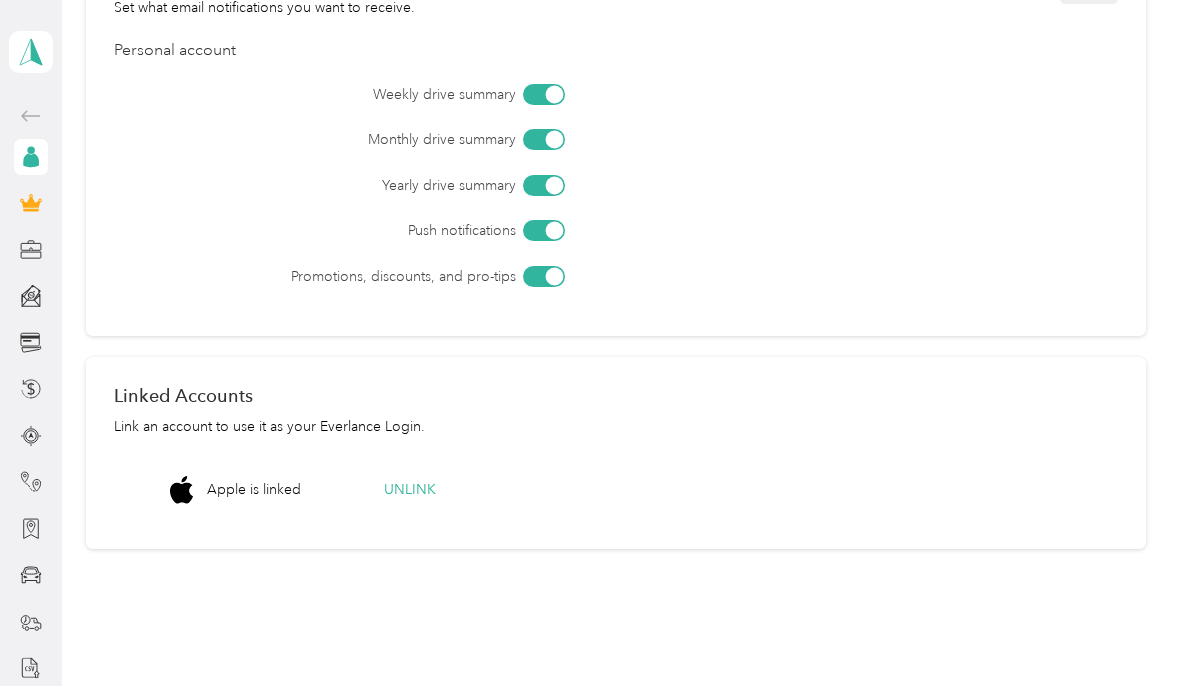 click 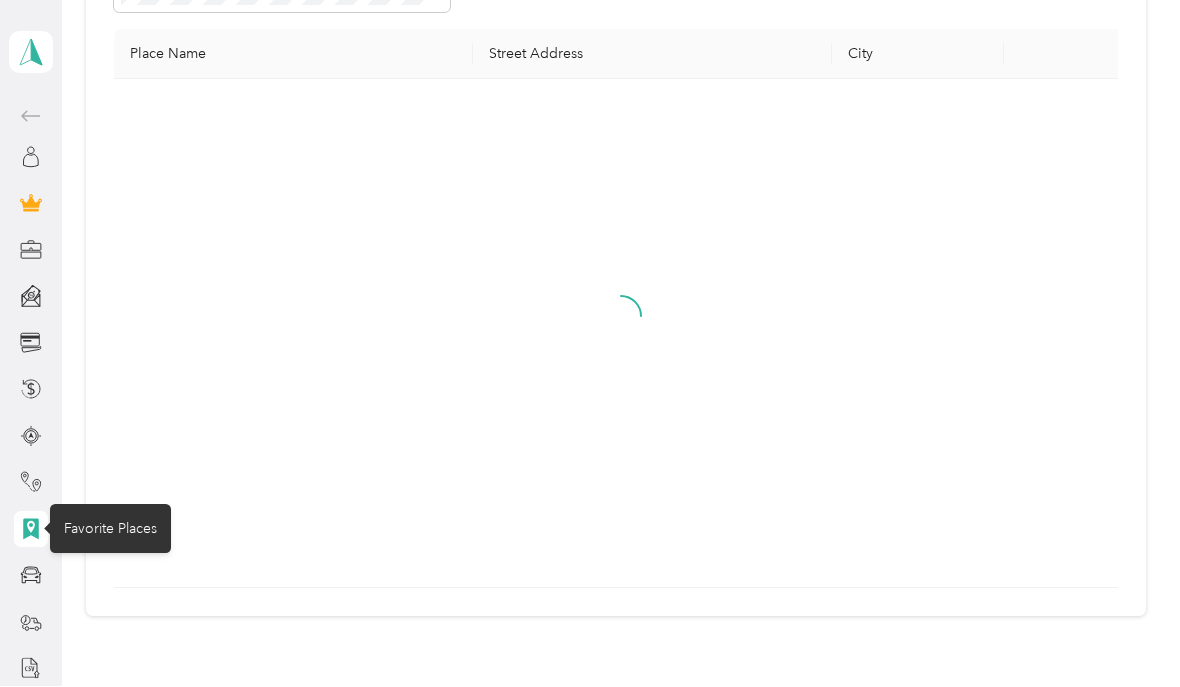 scroll, scrollTop: 0, scrollLeft: 0, axis: both 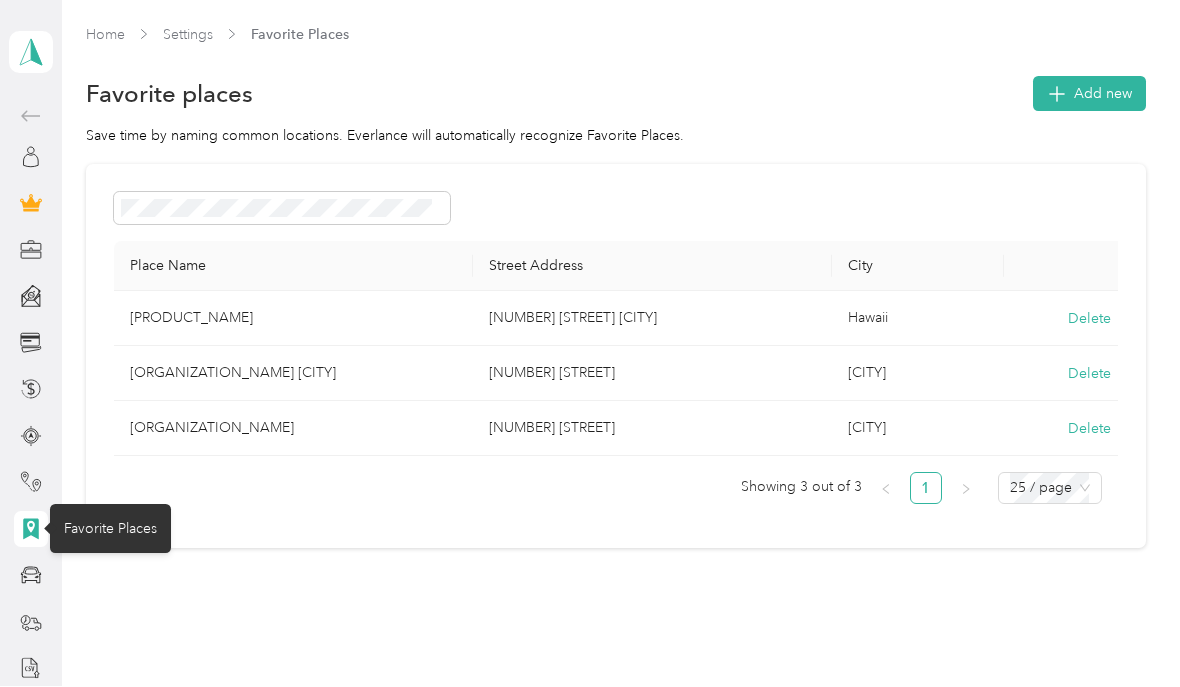 click 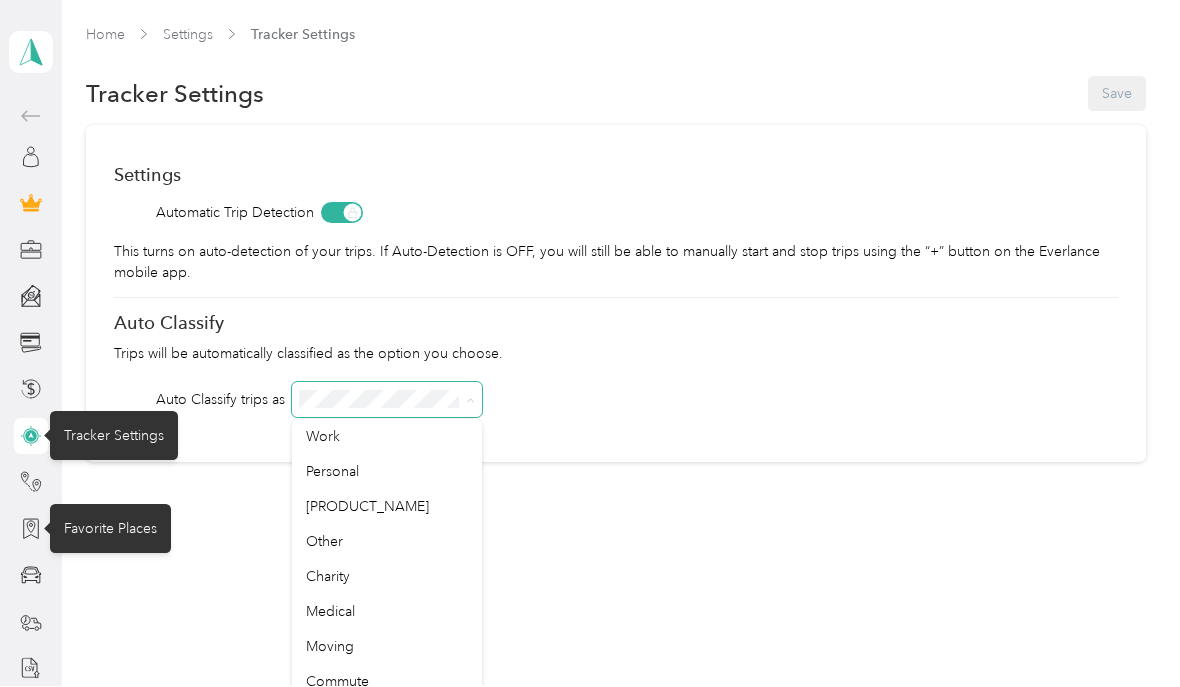 click on "[PRODUCT_NAME]" at bounding box center (367, 507) 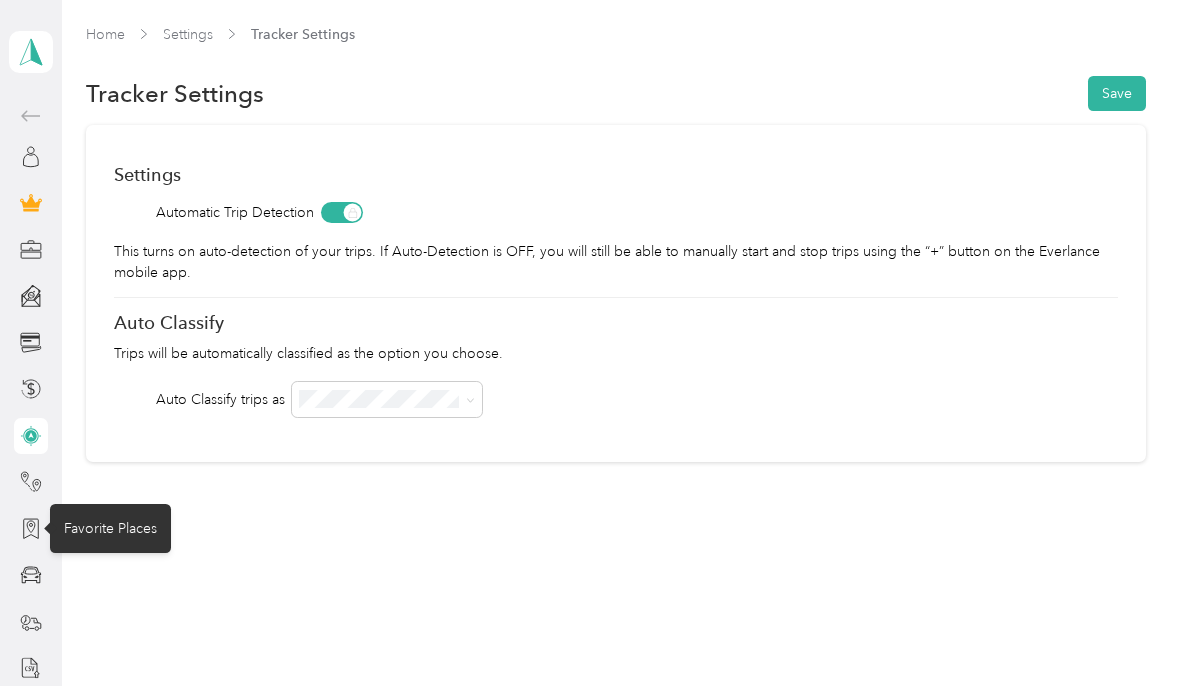 click 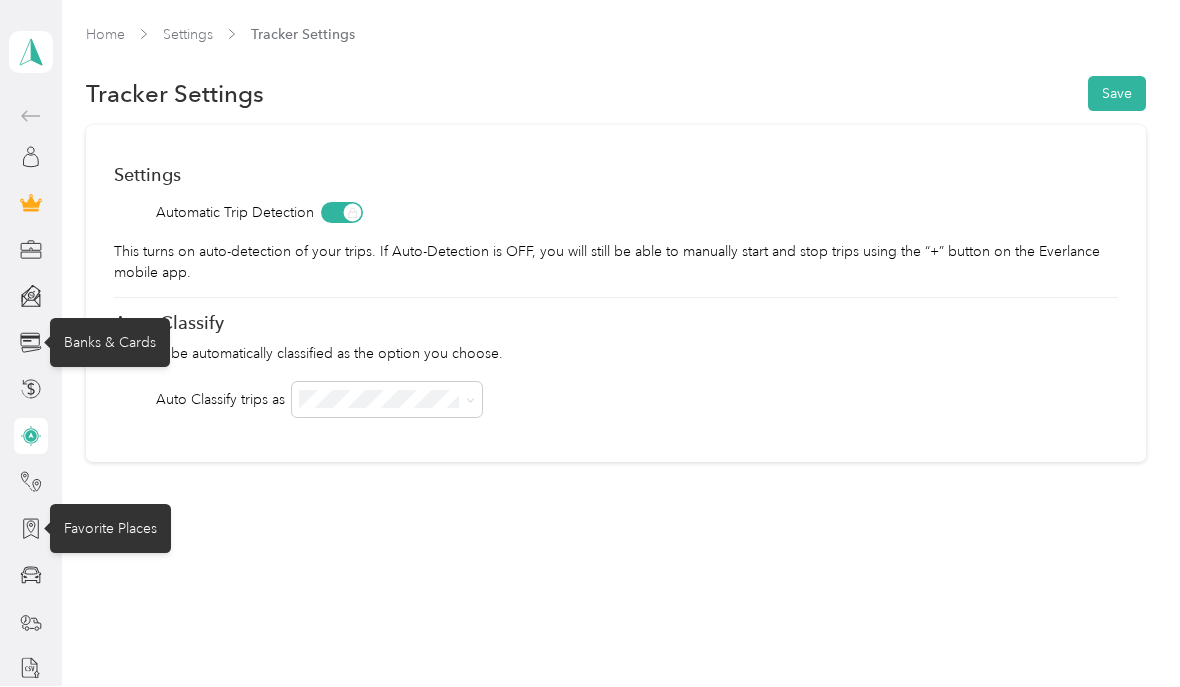 click 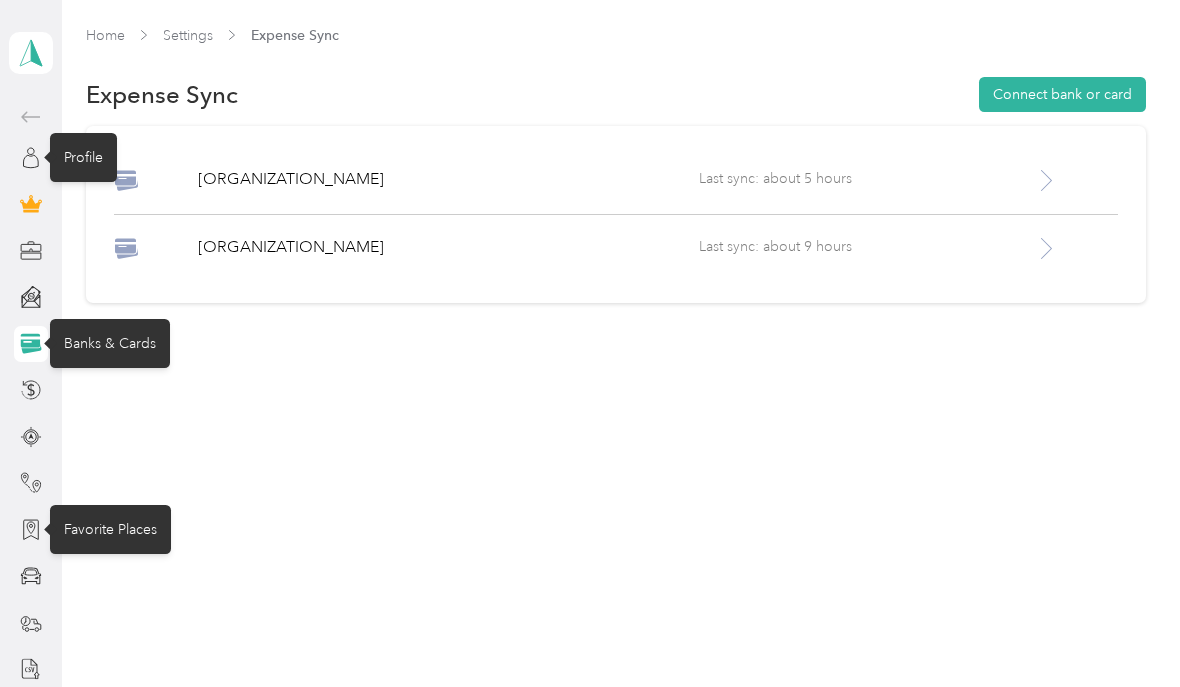 click 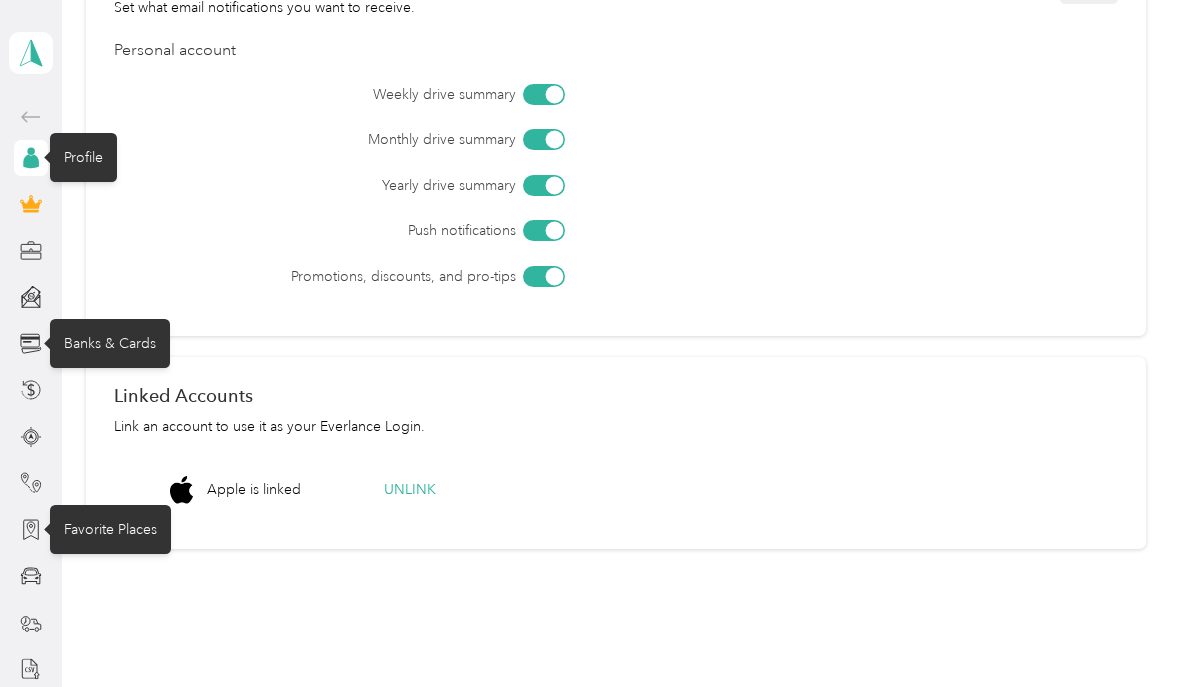scroll, scrollTop: 673, scrollLeft: 0, axis: vertical 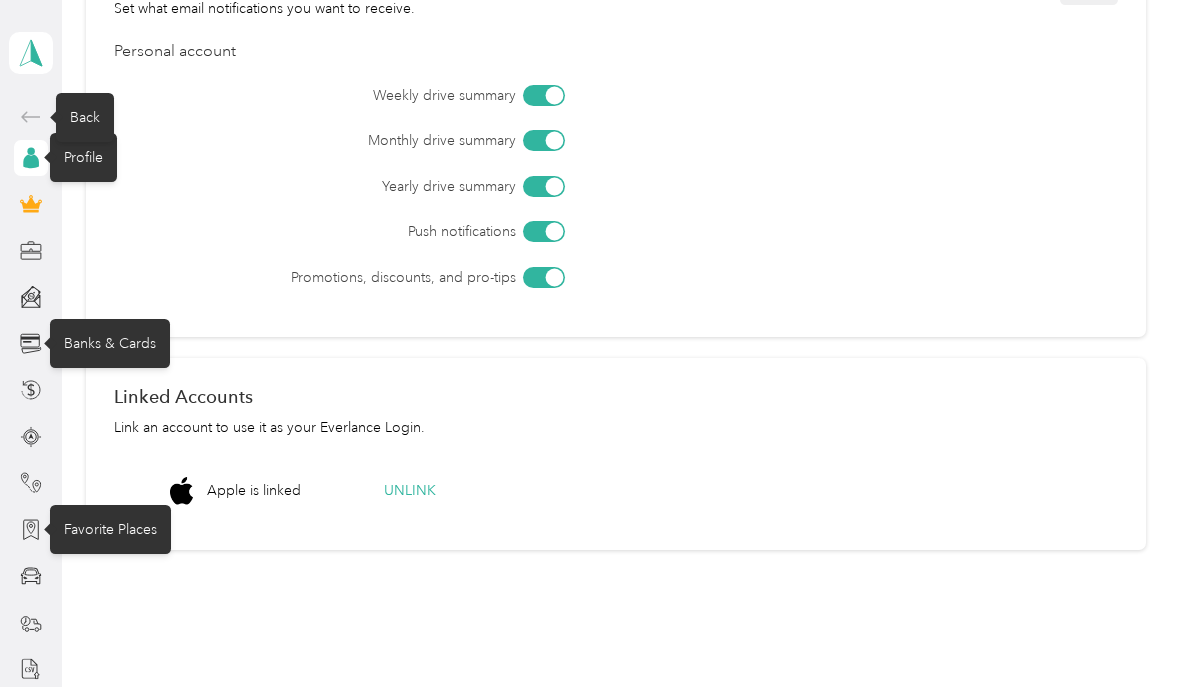 click 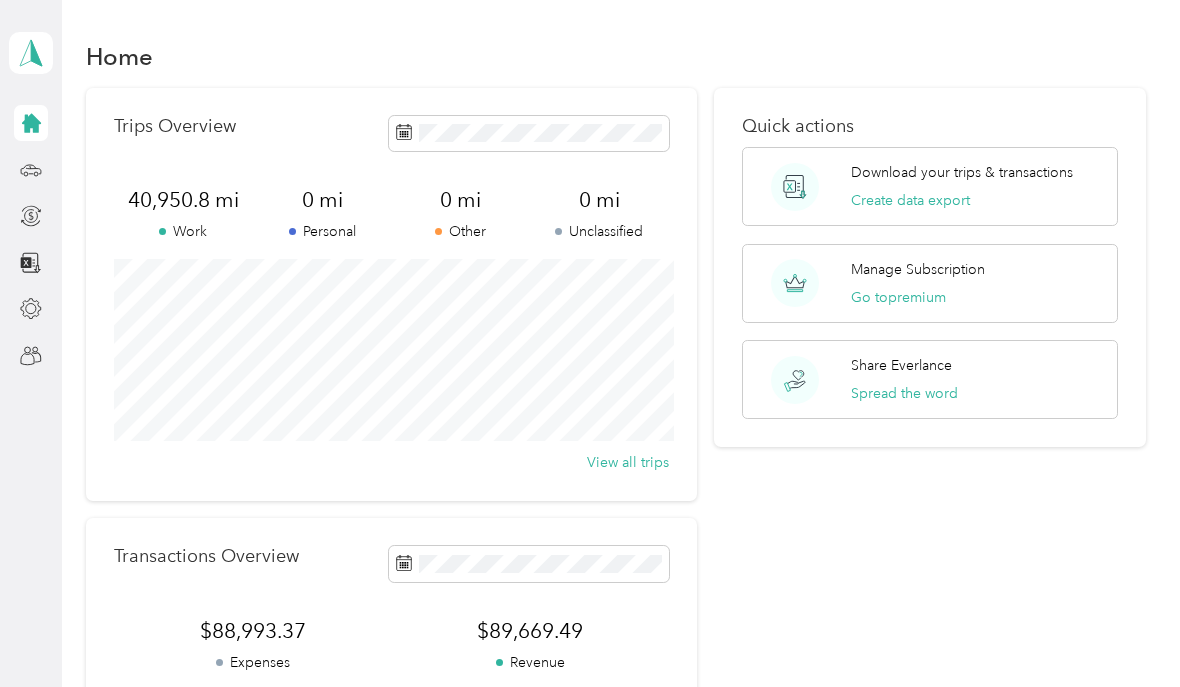 scroll, scrollTop: 0, scrollLeft: 0, axis: both 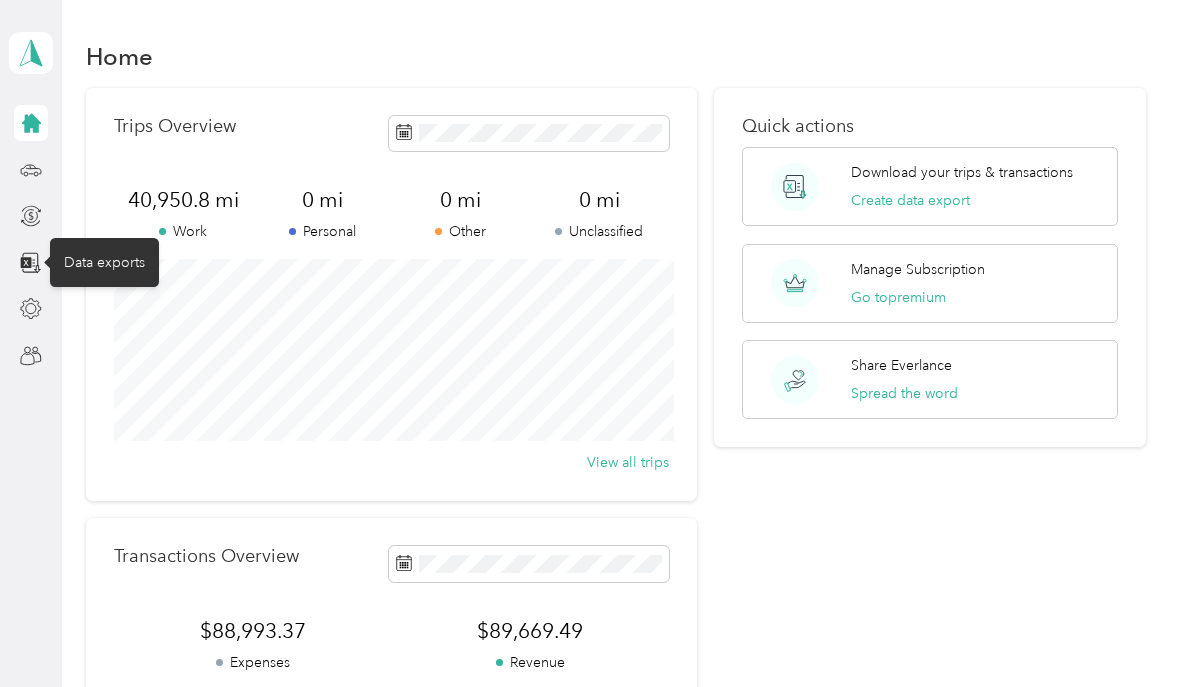 click 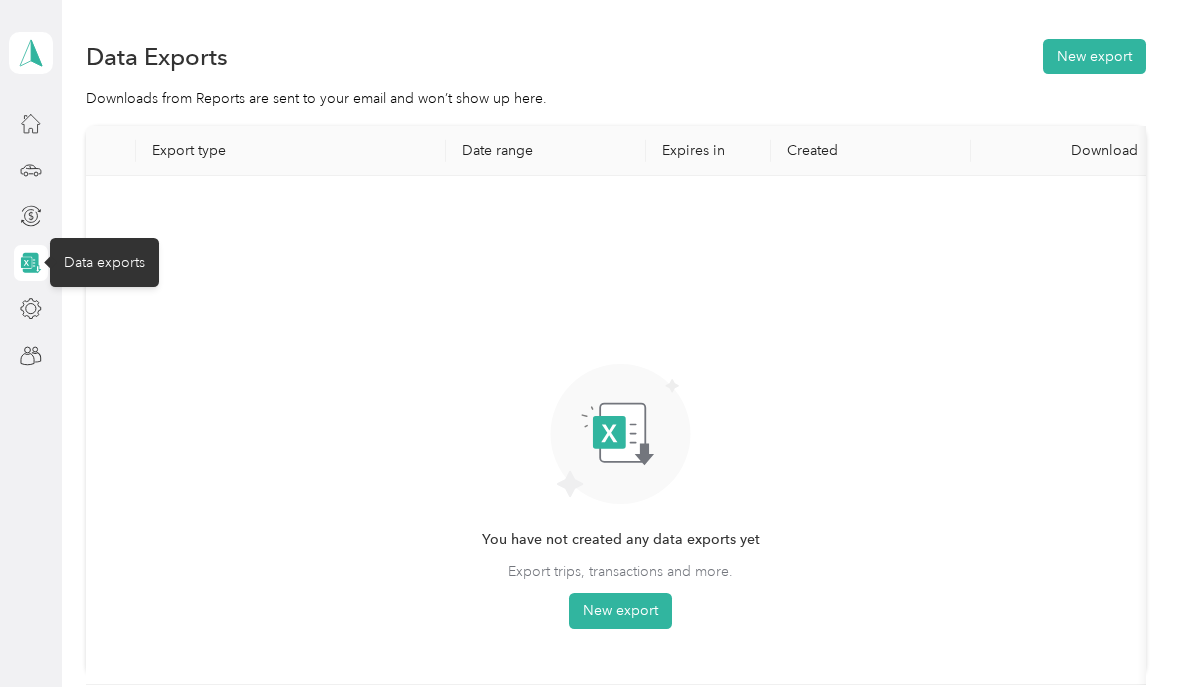 click on "New export" at bounding box center (1094, 56) 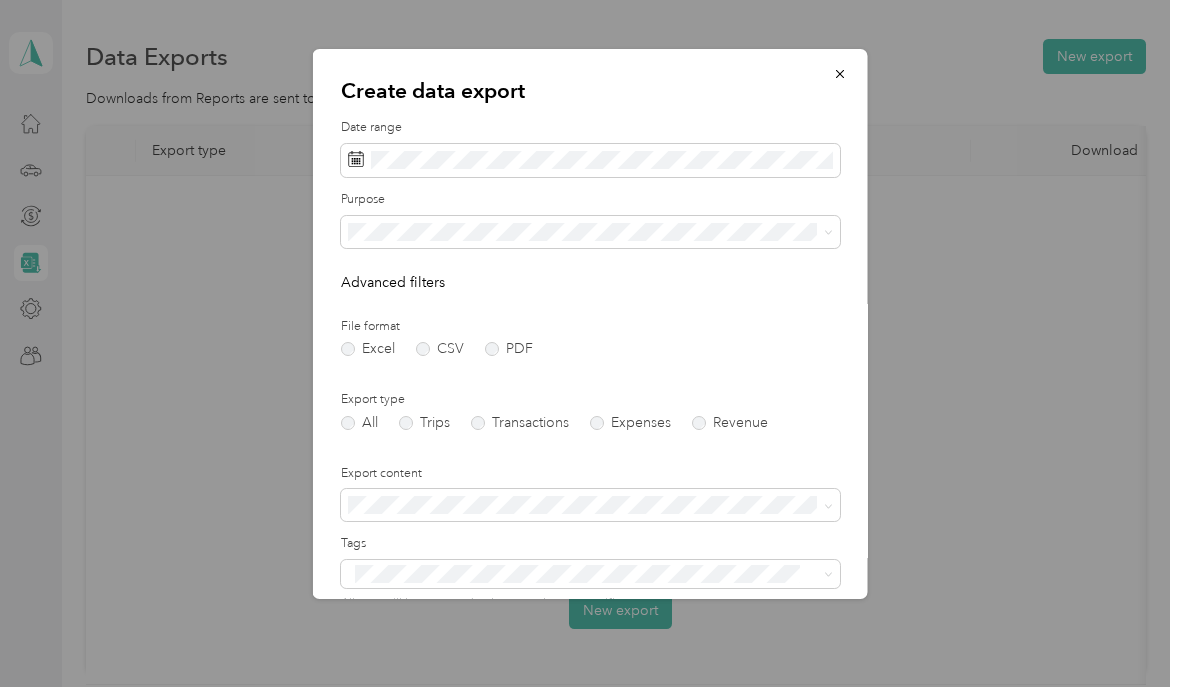 click on "CSV" at bounding box center [440, 349] 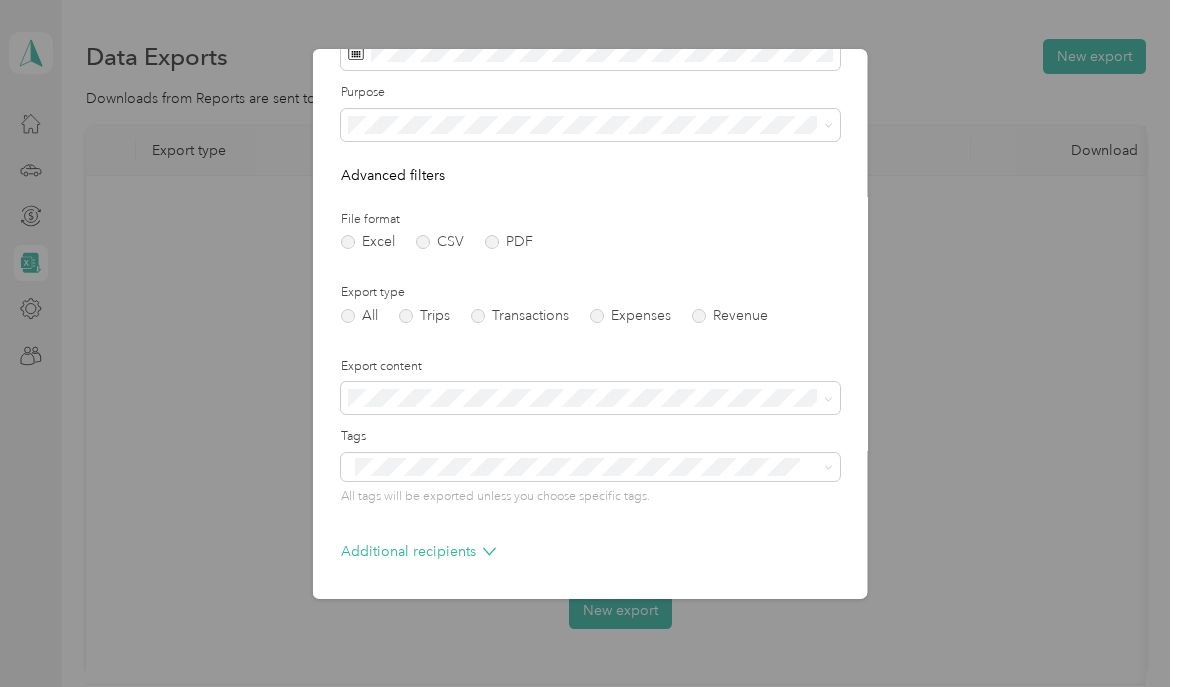scroll, scrollTop: 106, scrollLeft: 0, axis: vertical 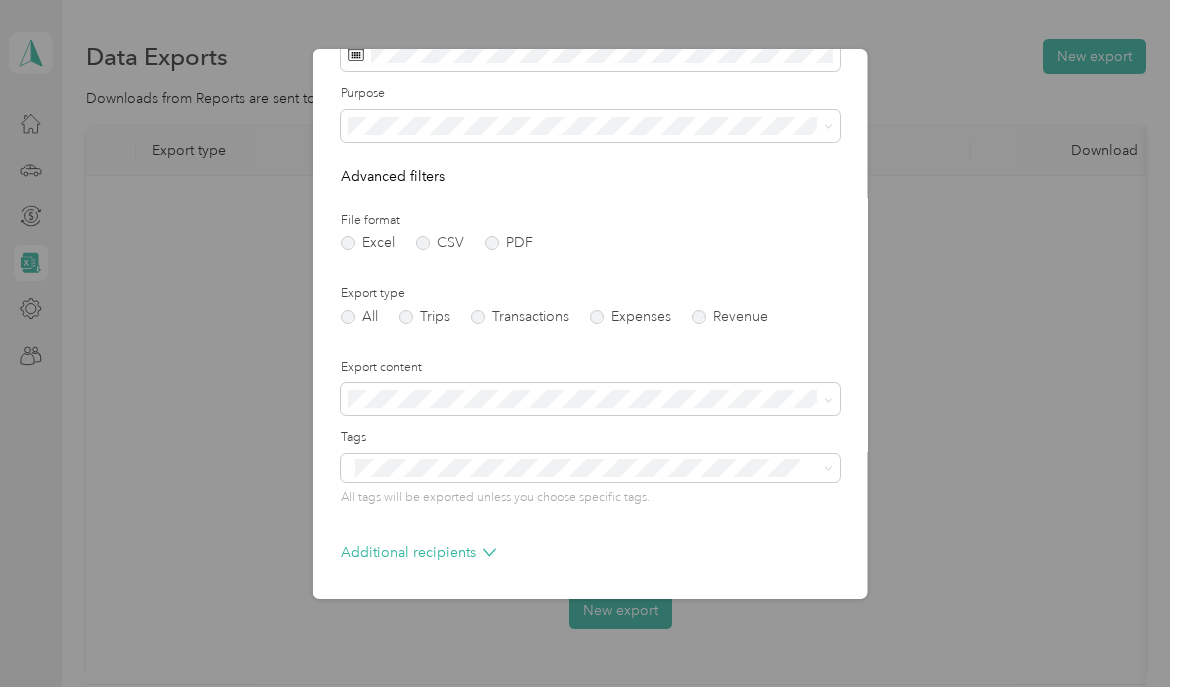 click on "Generate export" at bounding box center (773, 625) 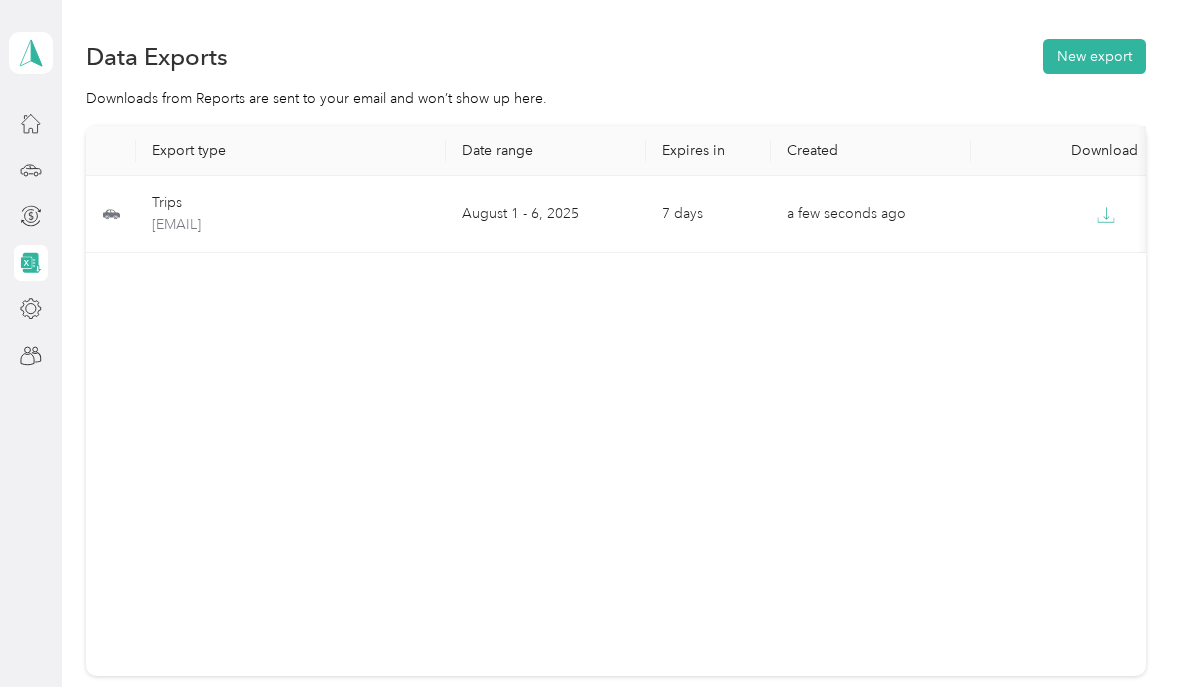 click 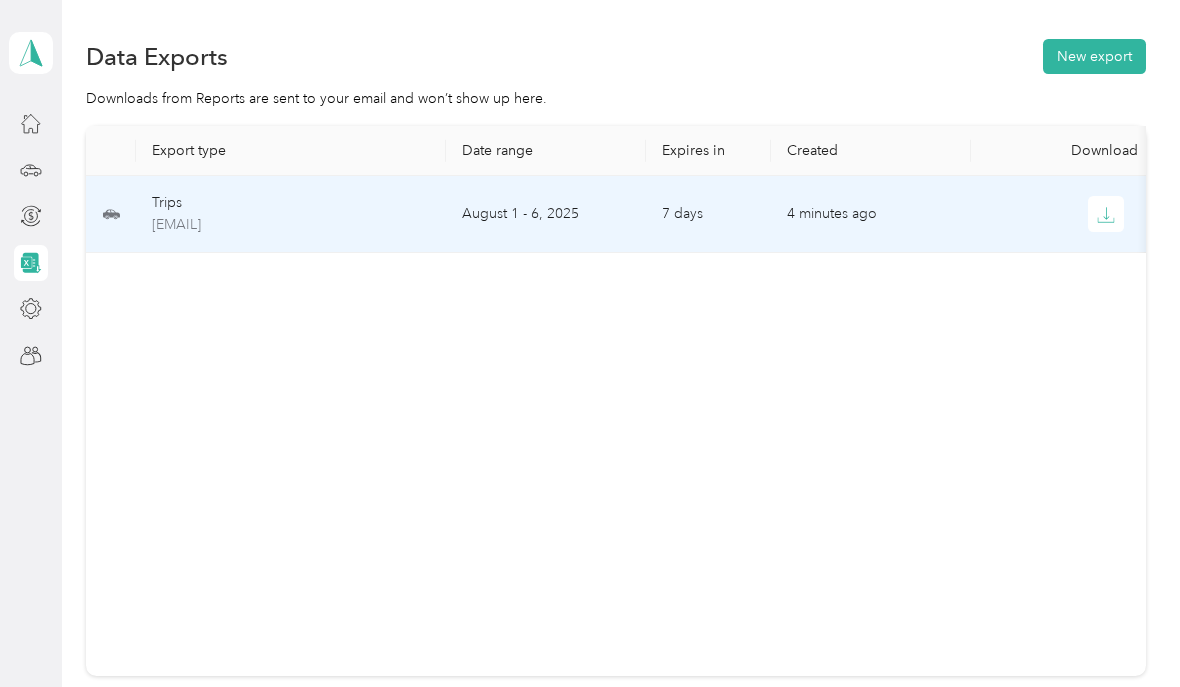 scroll, scrollTop: 0, scrollLeft: 0, axis: both 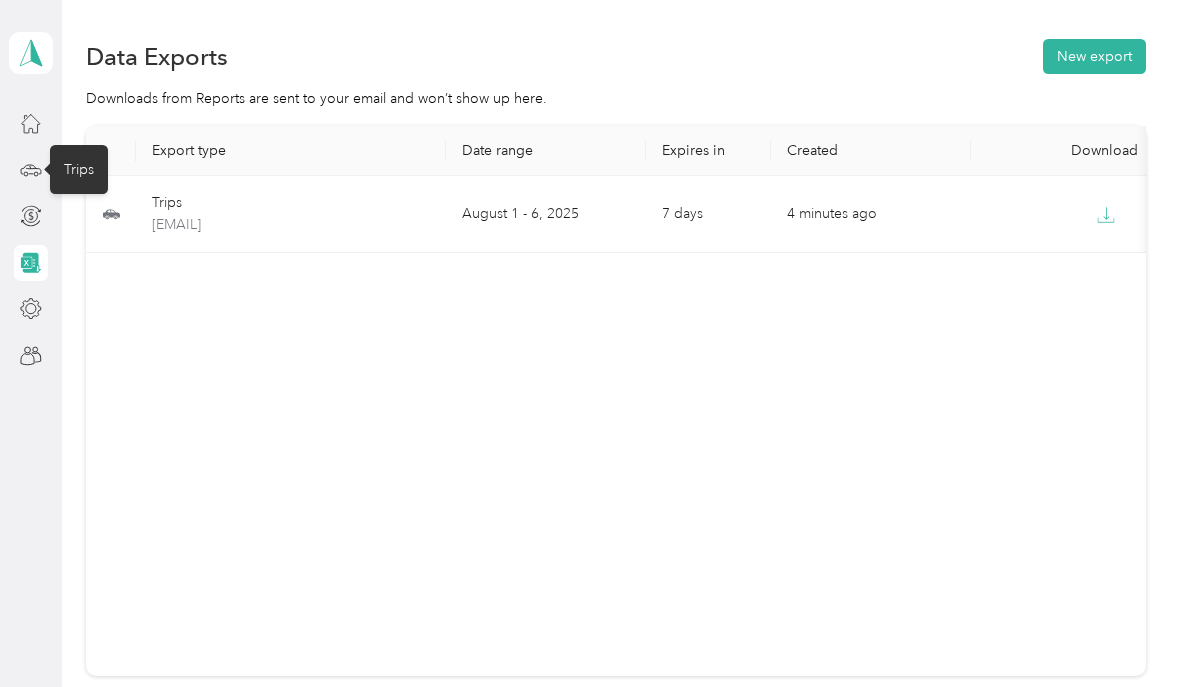 click 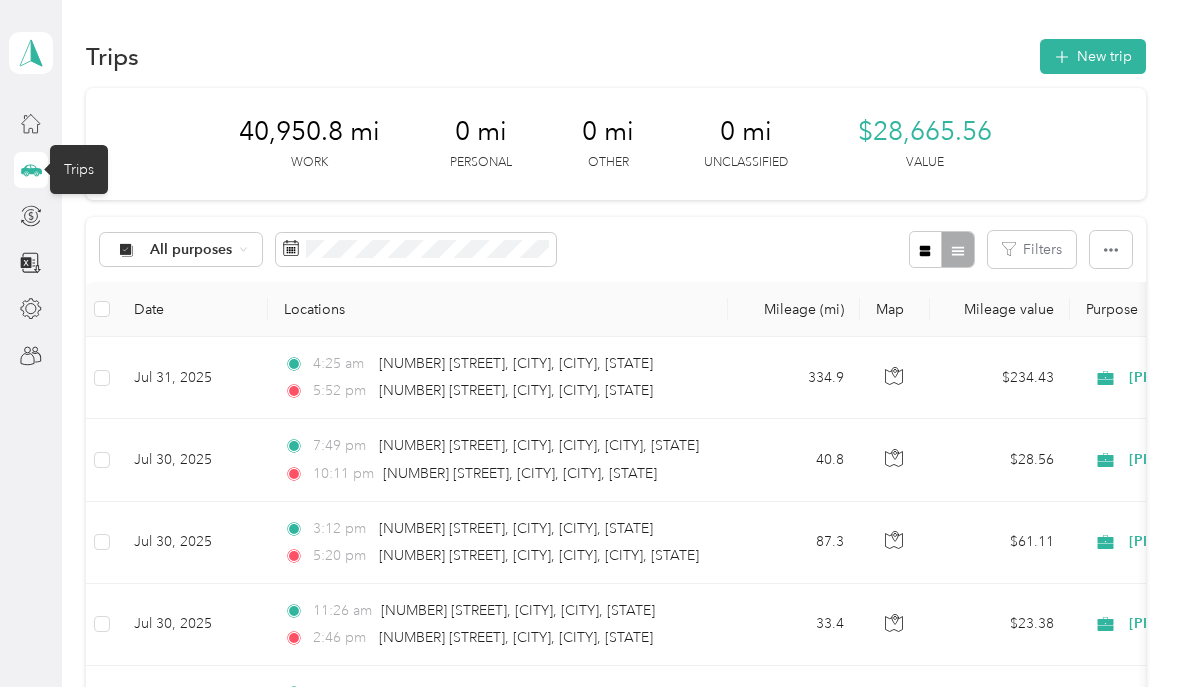 click 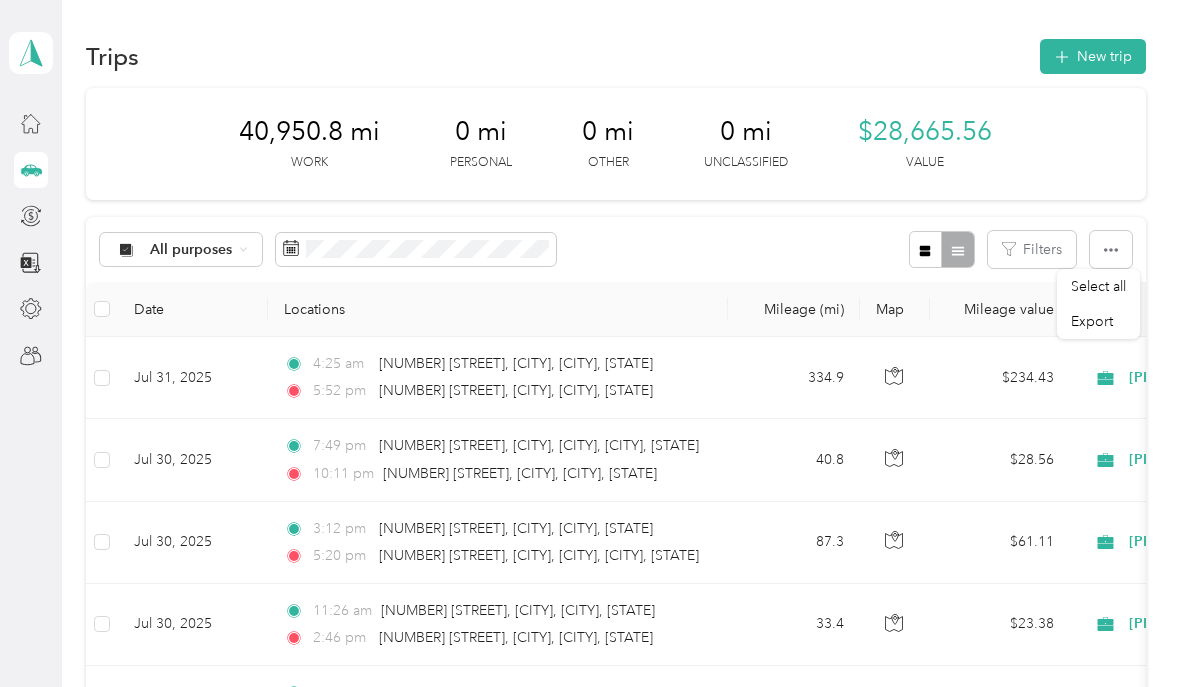click on "Select all" at bounding box center [1098, 286] 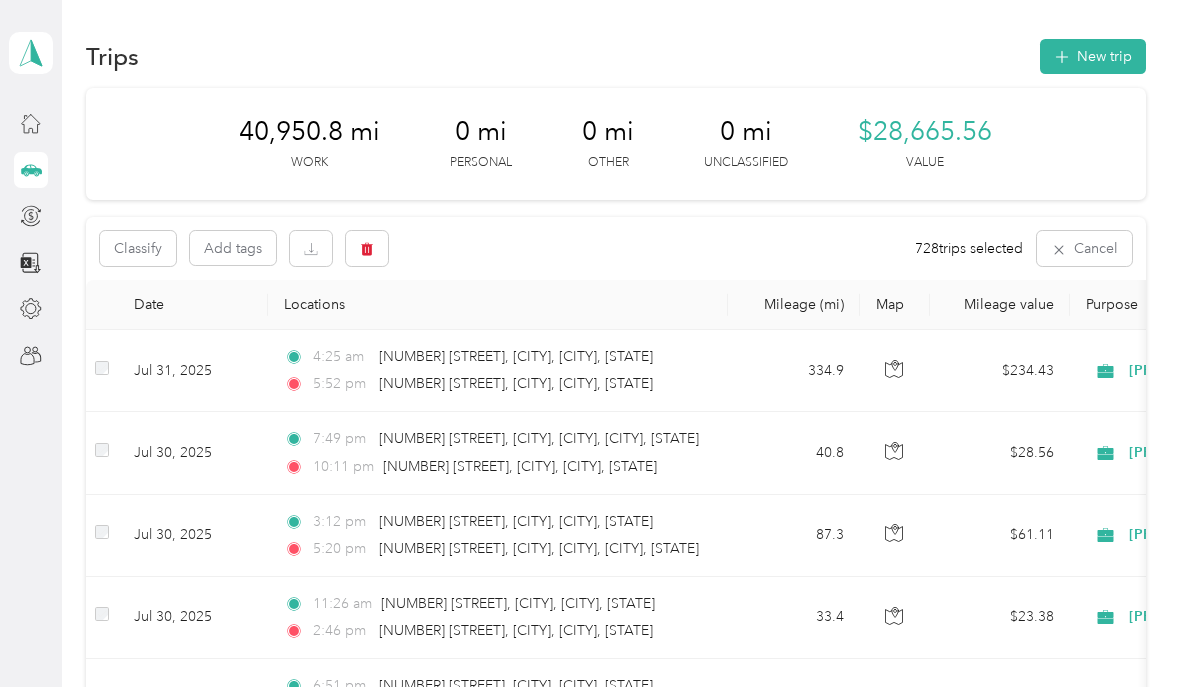 click on "40,950.8   mi Work 0   mi Personal 0   mi Other 0   mi Unclassified $28,665.56 Value" at bounding box center [615, 144] 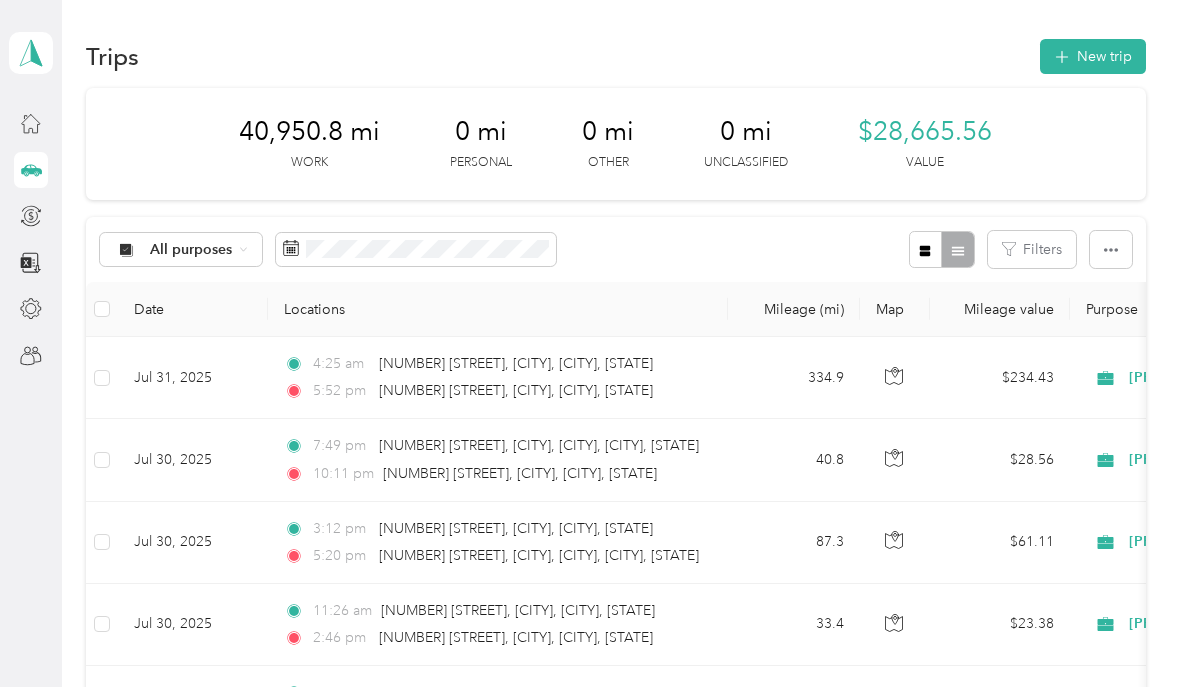 click 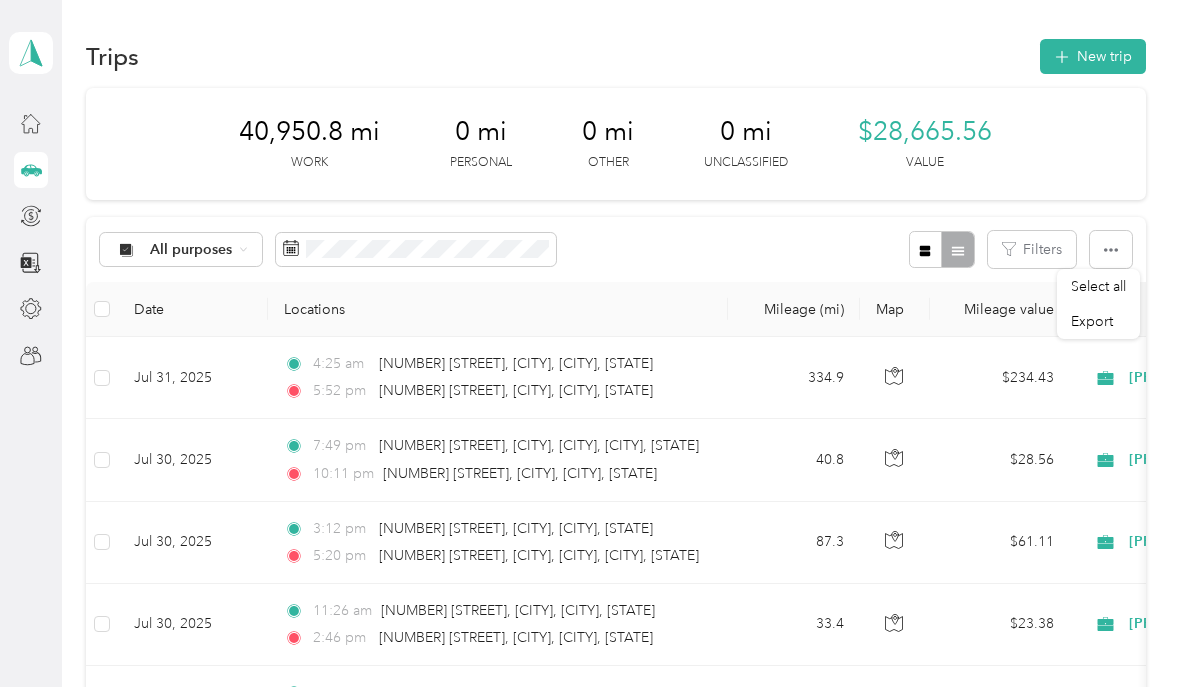 click on "Export" at bounding box center [1092, 321] 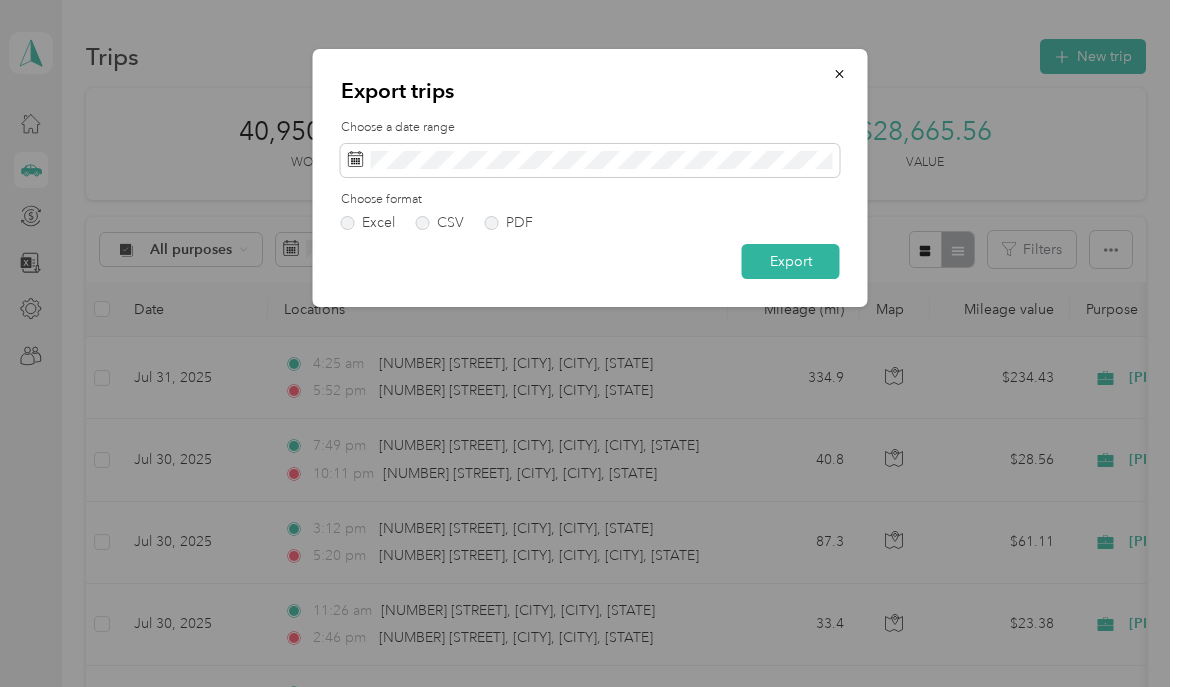 click on "CSV" at bounding box center (450, 223) 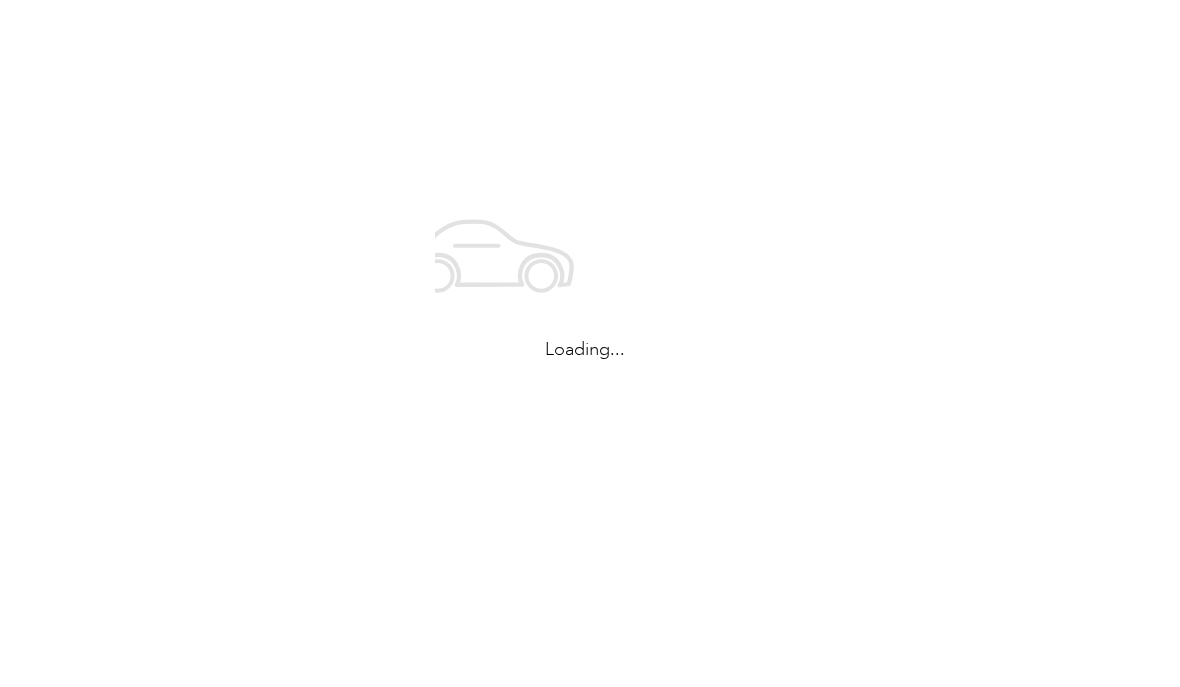 scroll, scrollTop: 0, scrollLeft: 0, axis: both 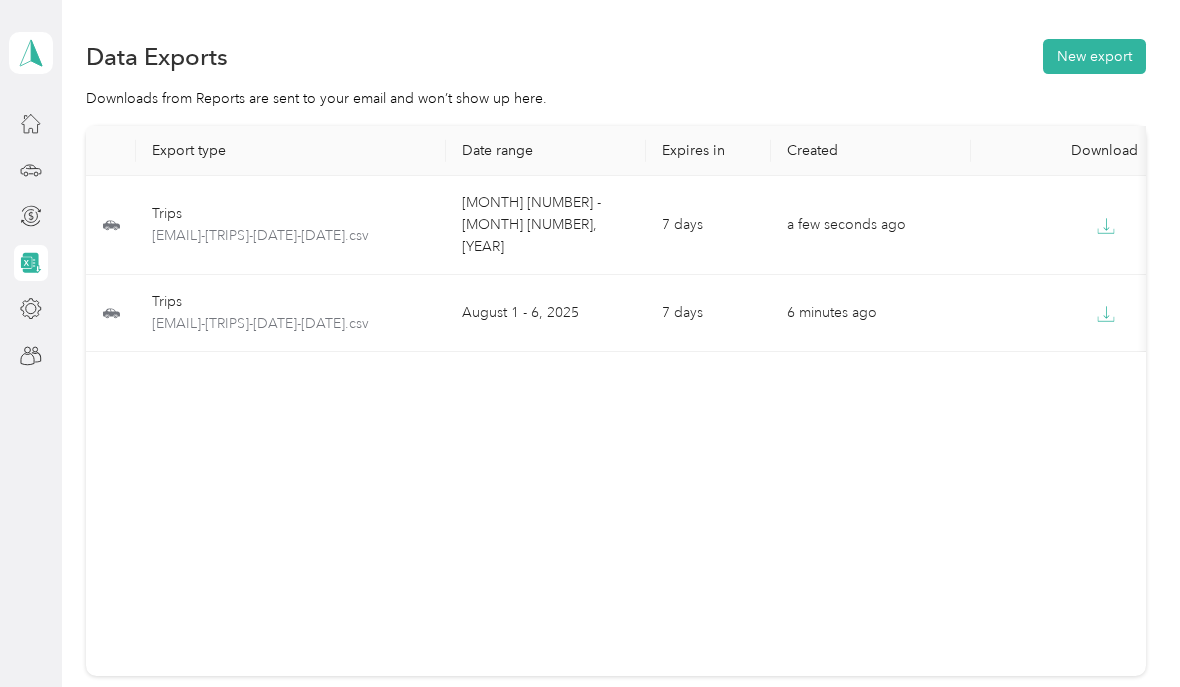 click 